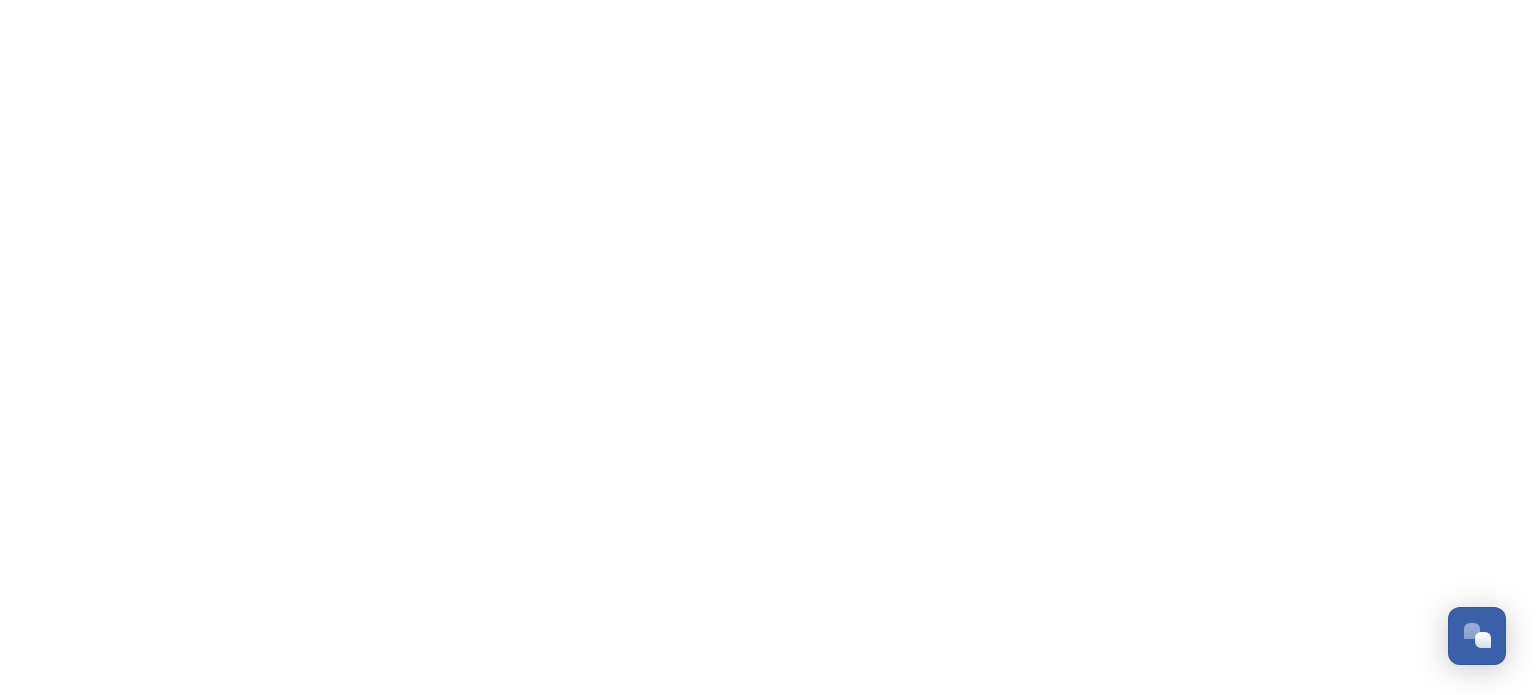 scroll, scrollTop: 0, scrollLeft: 0, axis: both 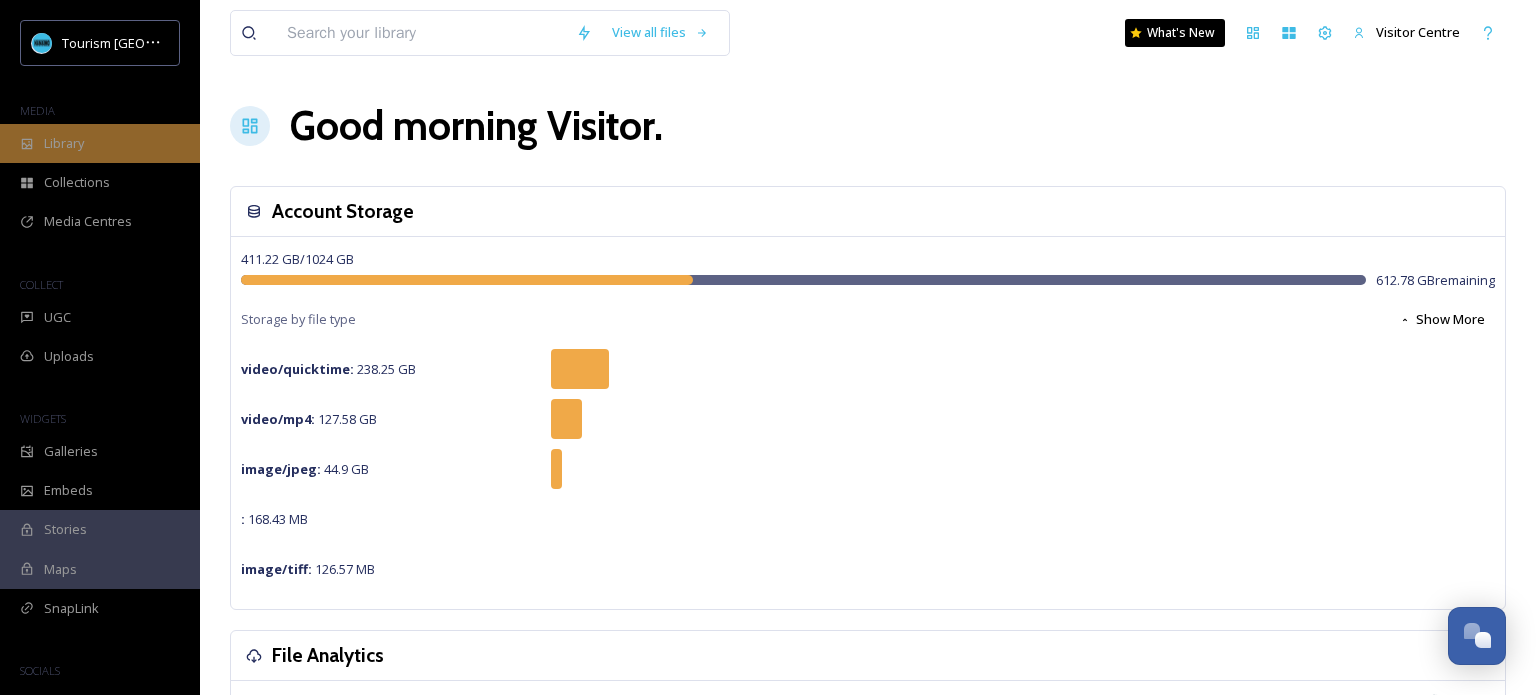 click on "Library" at bounding box center (100, 143) 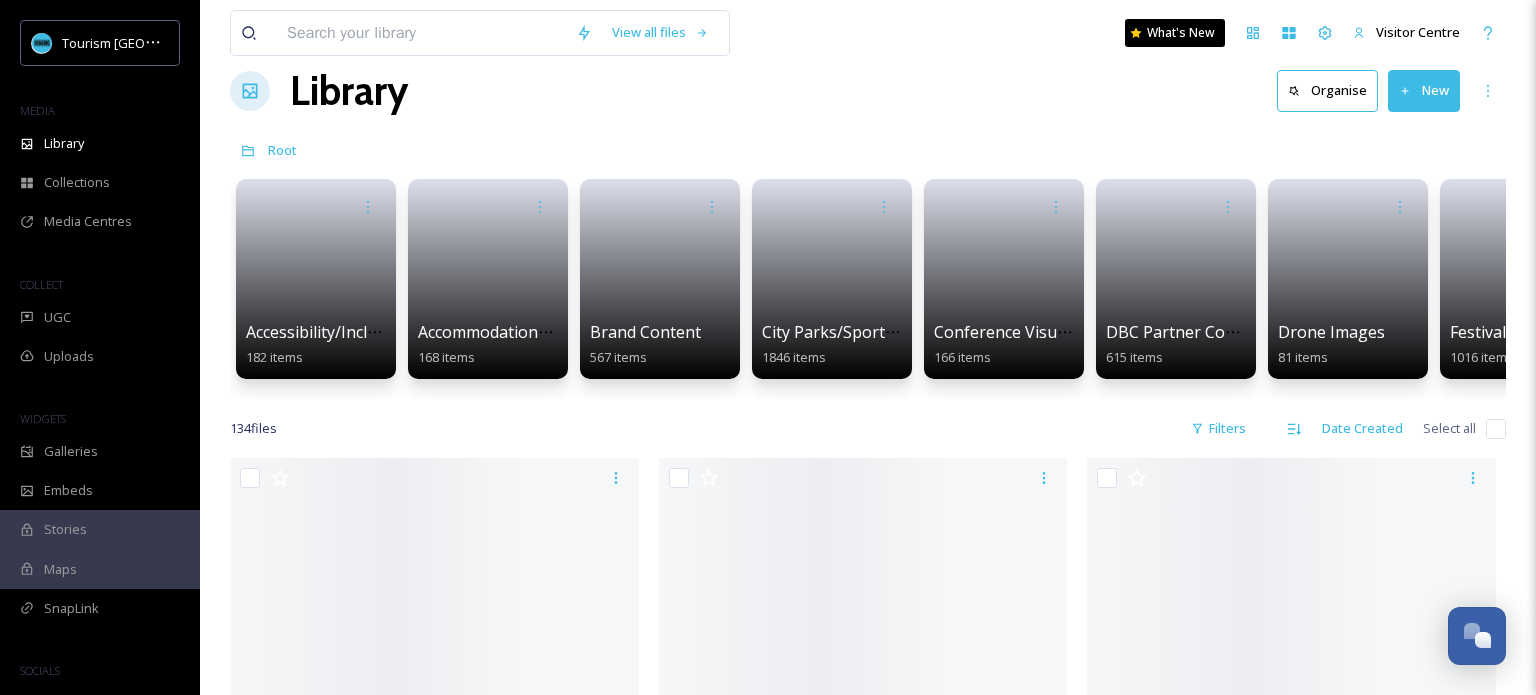 scroll, scrollTop: 41, scrollLeft: 0, axis: vertical 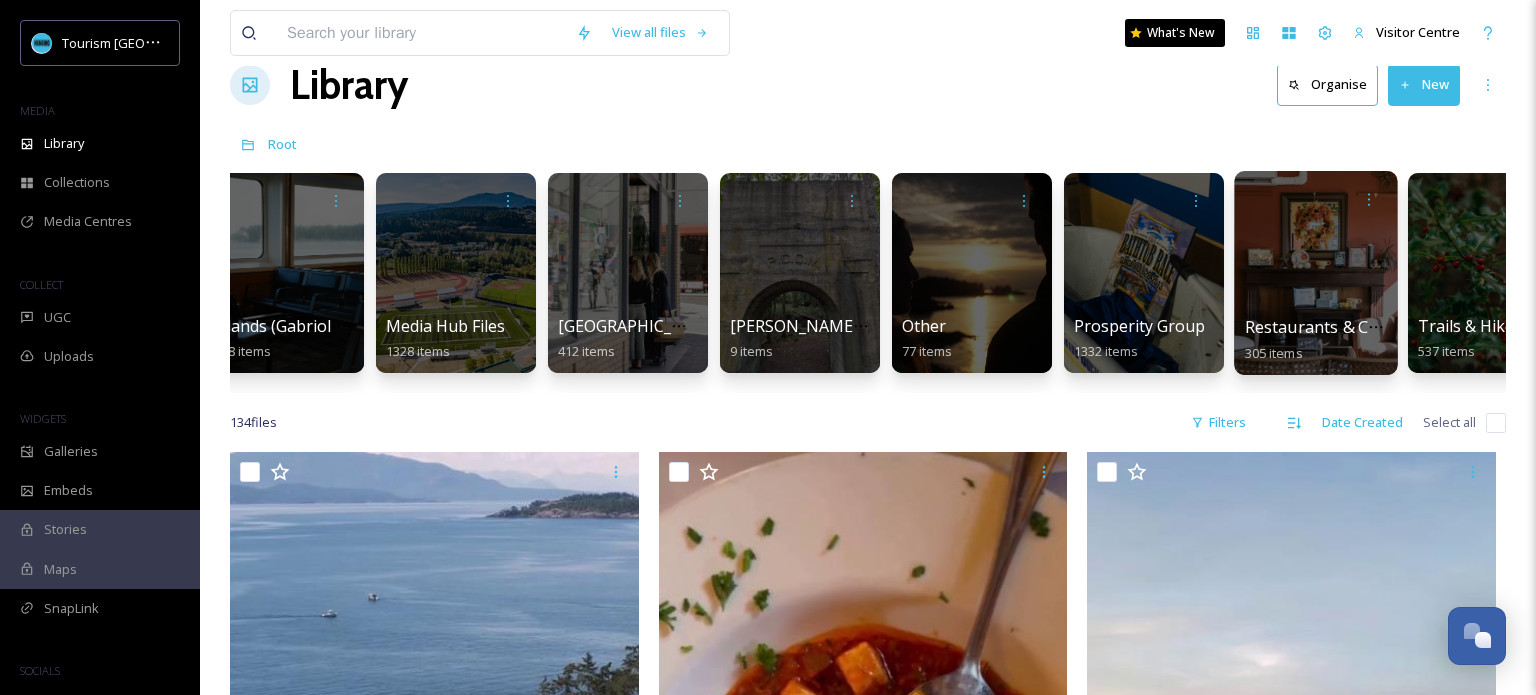 click on "Restaurants & Cafes (by business) 305   items" at bounding box center (1316, 340) 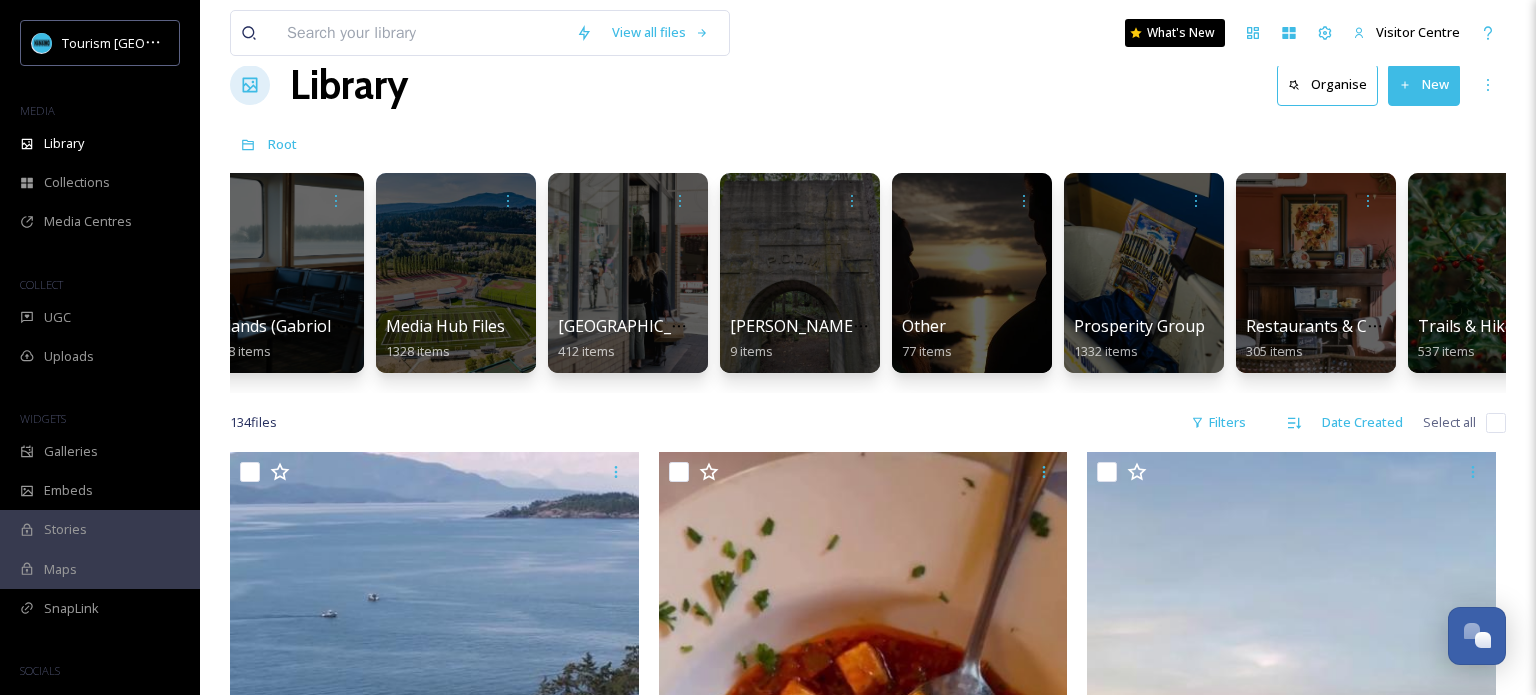 click on "Accessibility/Inclusivity  182   items Accommodations by Biz 168   items Brand Content 567   items City Parks/Sport Images 1846   items Conference Visuals 166   items DBC Partner Contrent 615   items Drone Images 81   items Festivals & Events 1016   items History, Culture & Shopping 142   items Islands (Gabriola, Saysutshun, Protection) 228   items Media Hub Files 1328   items Nanaimo Harbour & Downtown 412   items Noah's Photos 9   items Other 77   items Prosperity Group 1332   items Restaurants & Cafes (by business) 305   items Trails & Hikes 537   items Transportation 23   items UGC Content 228   items Video Content 88   items Visitor Centre 19   items rights-approved 1307   items uploaded 5743   items" at bounding box center (868, 278) 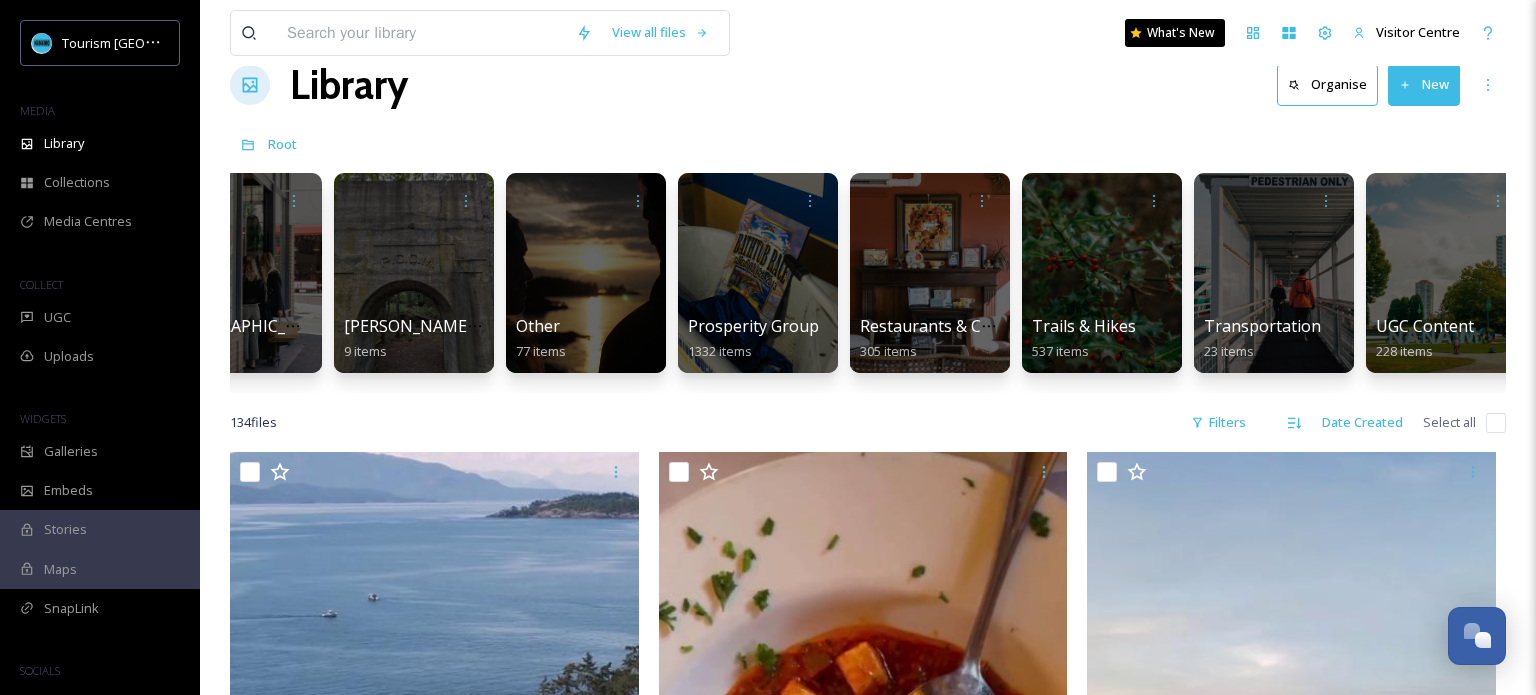 scroll, scrollTop: 0, scrollLeft: 1967, axis: horizontal 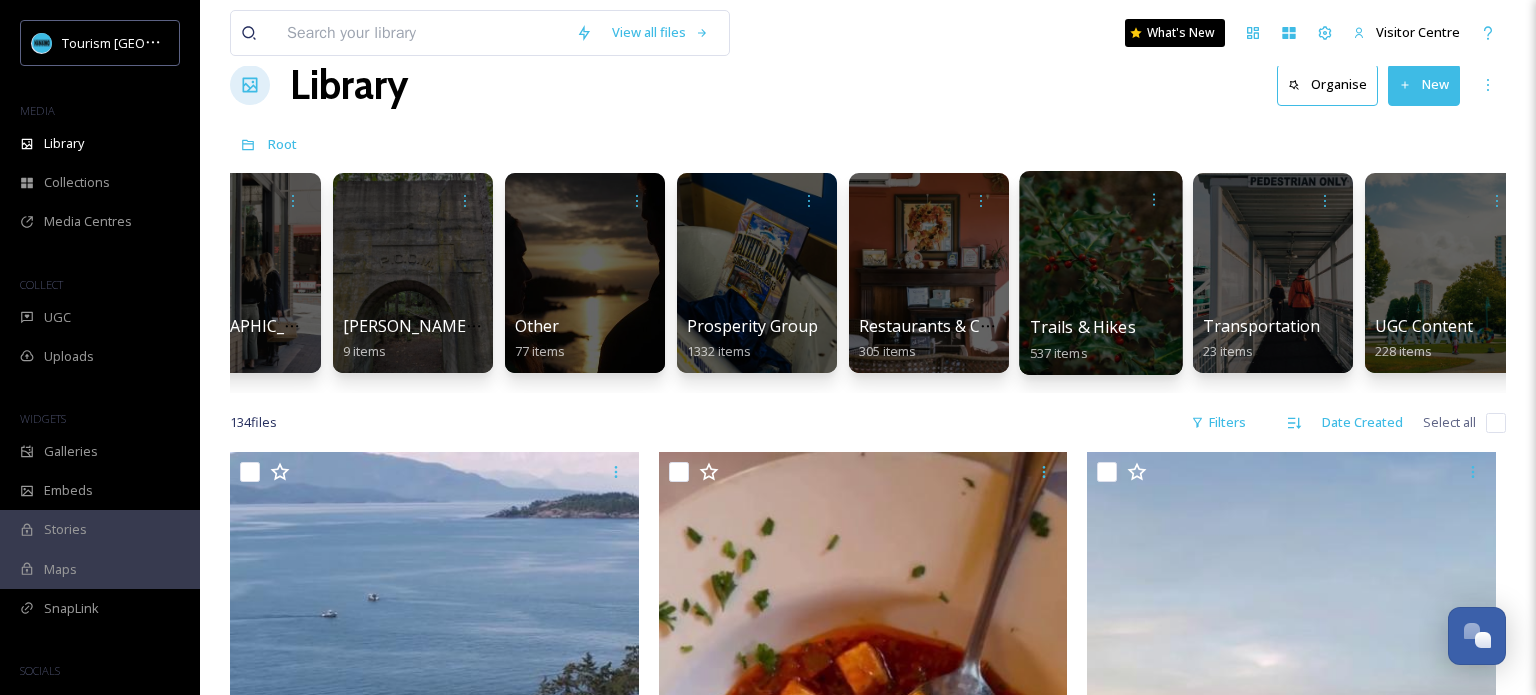 click at bounding box center (1100, 273) 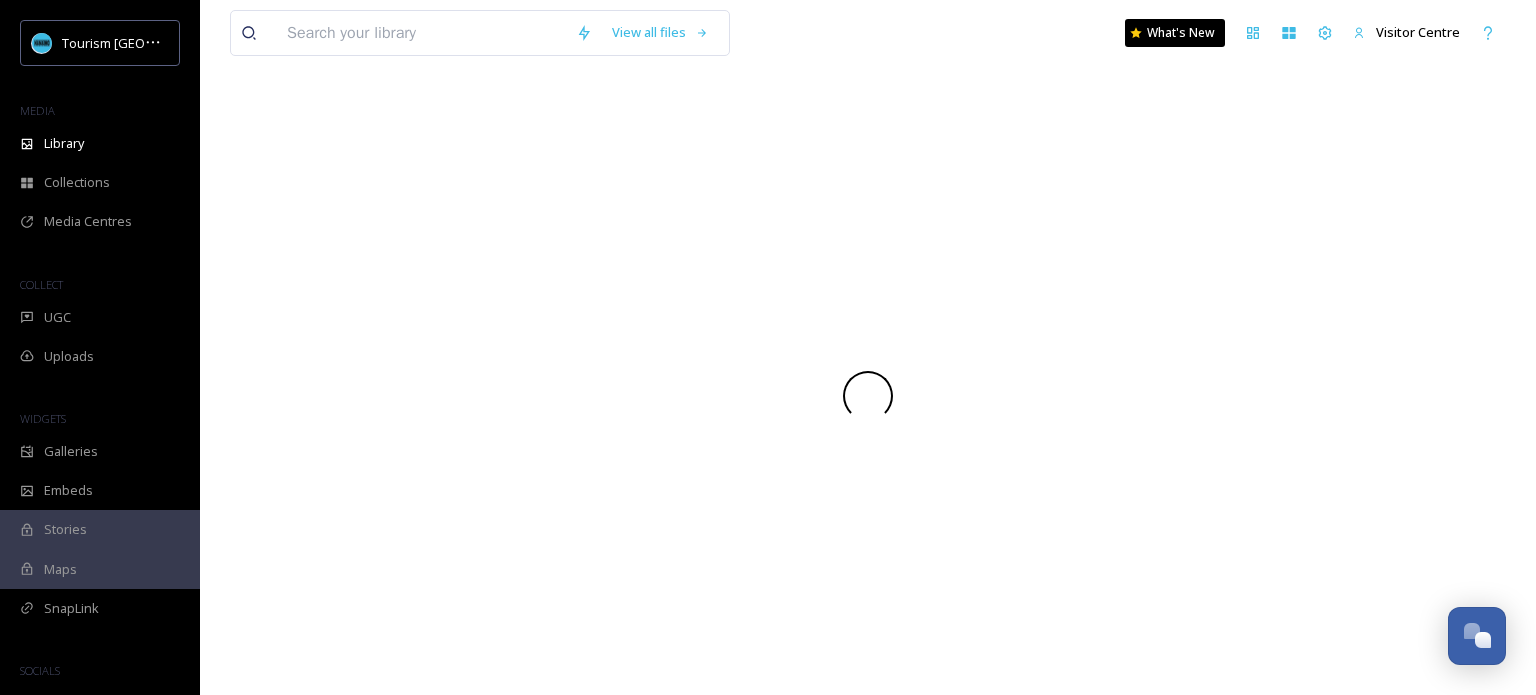 scroll, scrollTop: 0, scrollLeft: 0, axis: both 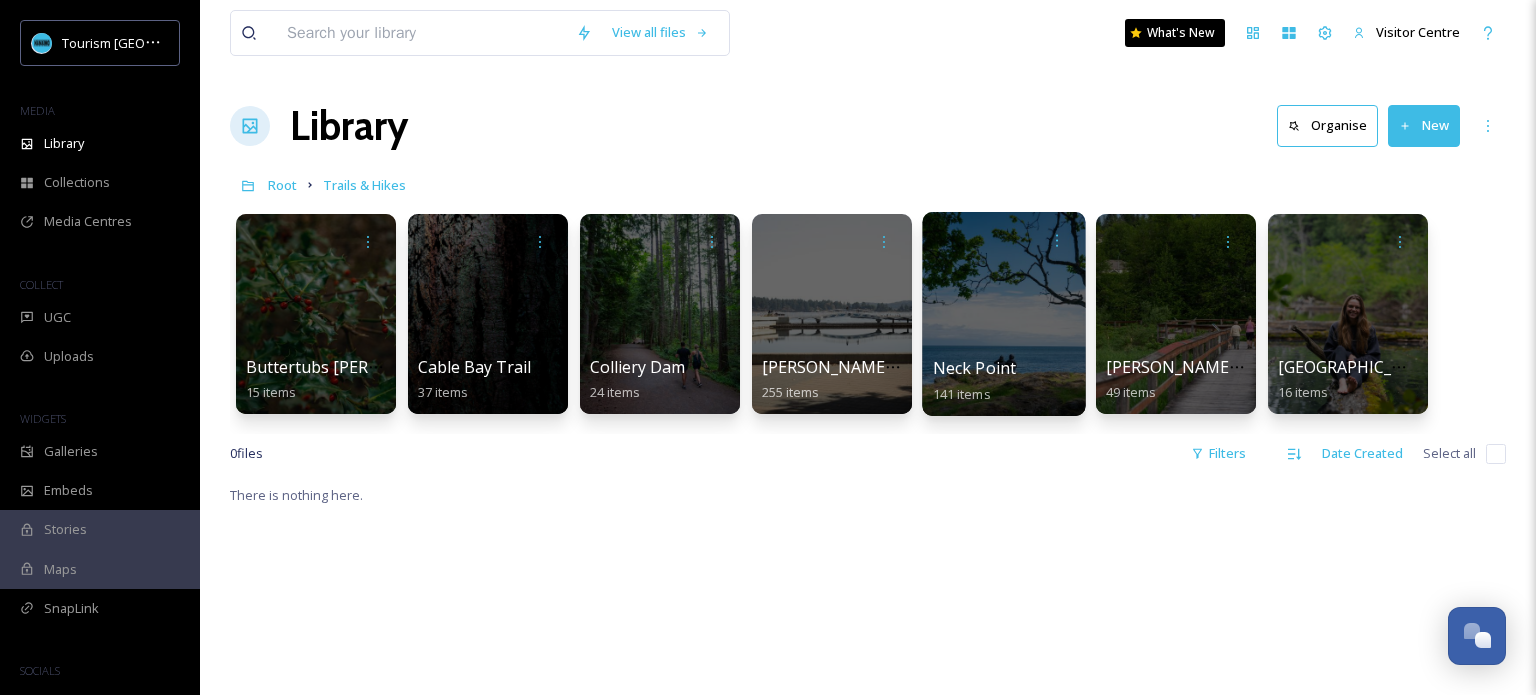 click at bounding box center [1003, 314] 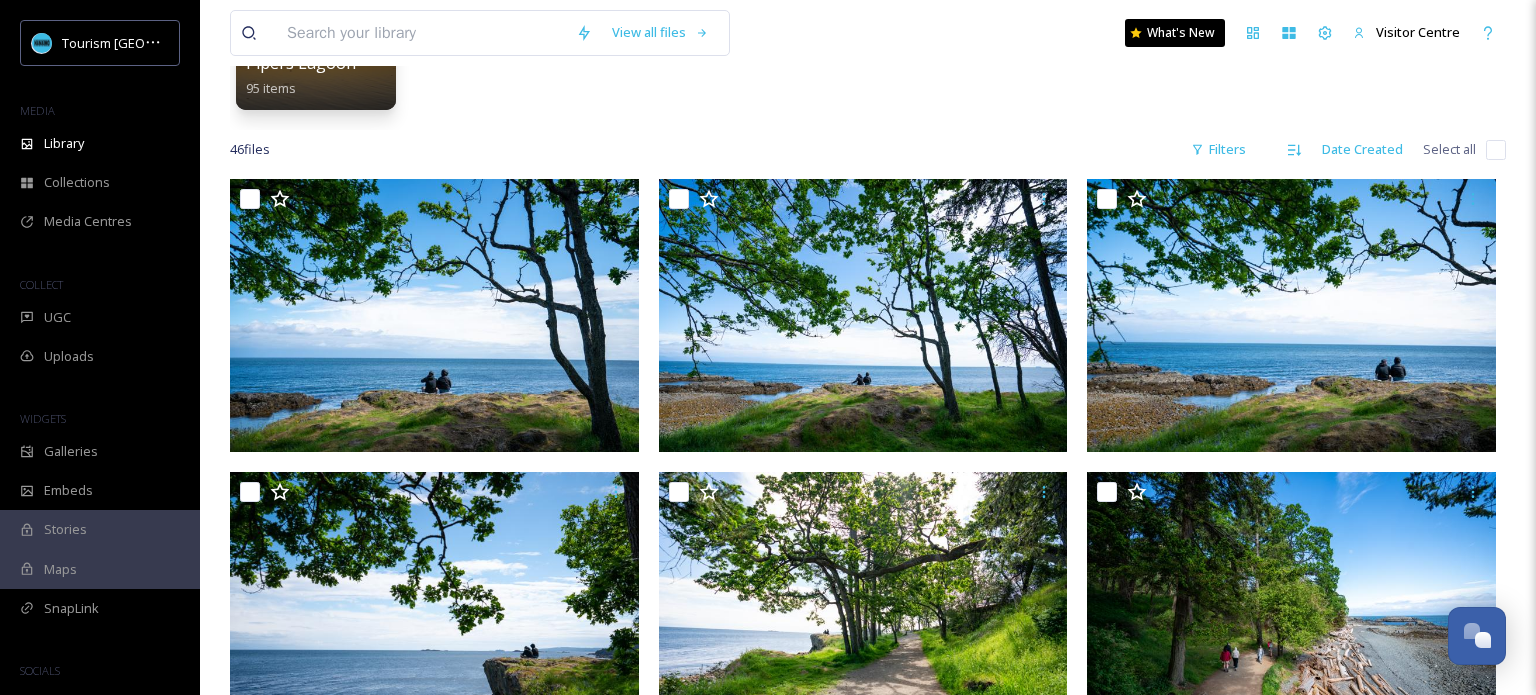 scroll, scrollTop: 317, scrollLeft: 0, axis: vertical 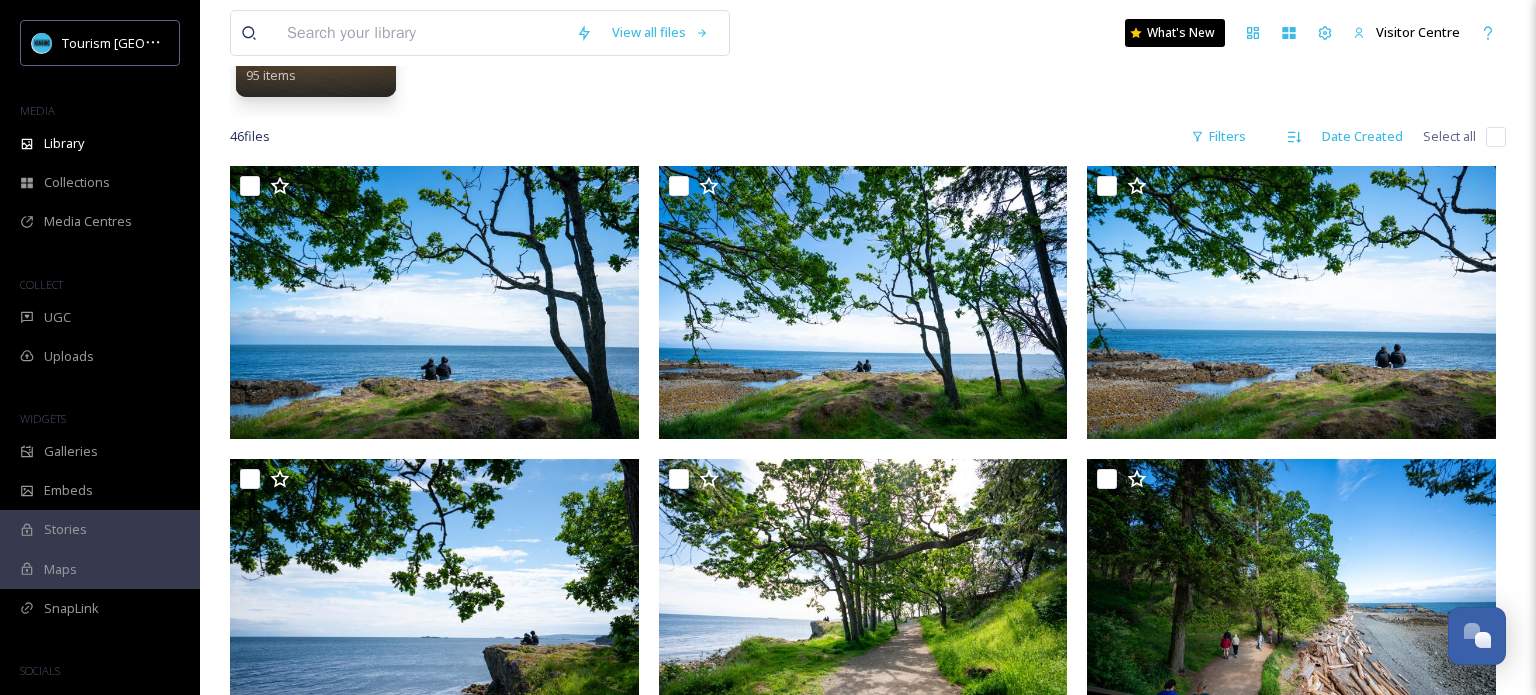 click on "View all files What's New Visitor Centre Library Organise New Root Trails & Hikes Neck Point  Your Selections There is nothing here. Pipers Lagoon 95   items 46  file s Filters Date Created Select all" at bounding box center [868, 2164] 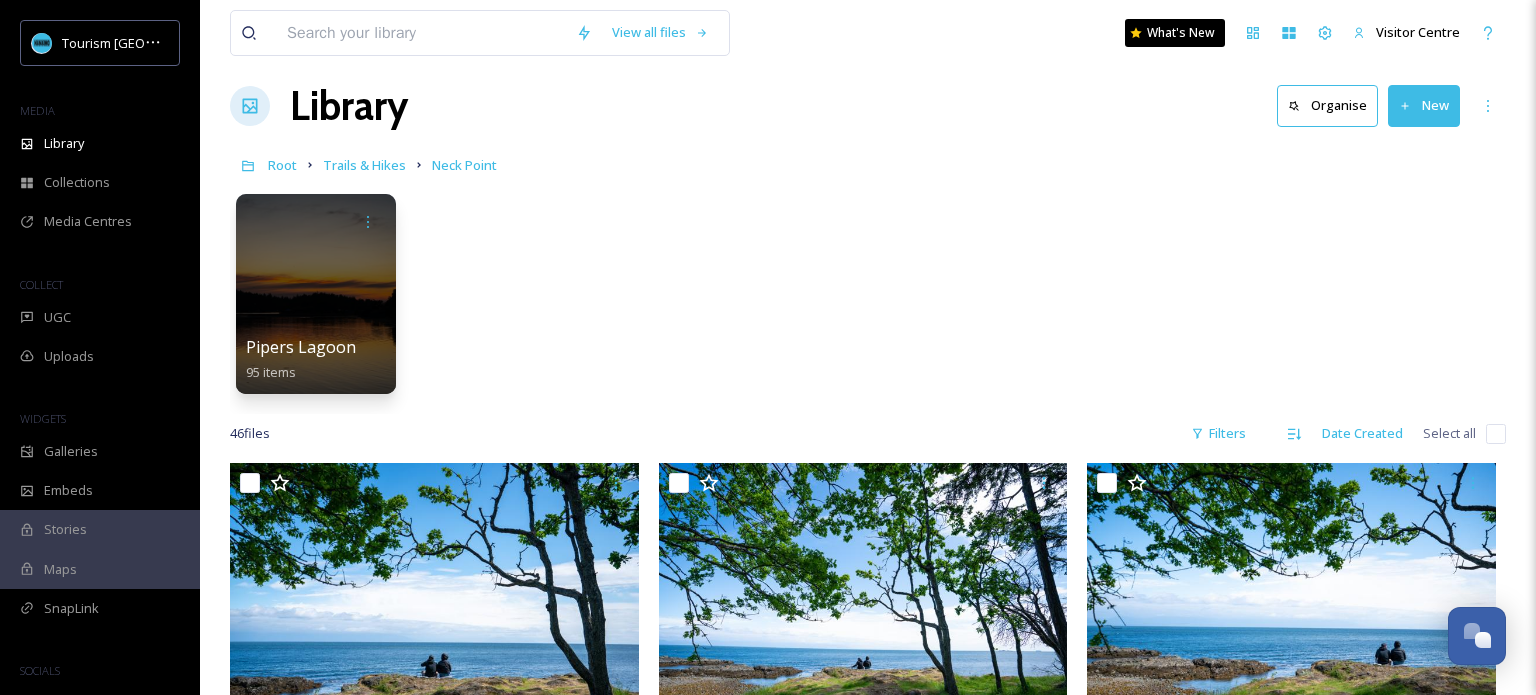 scroll, scrollTop: 0, scrollLeft: 0, axis: both 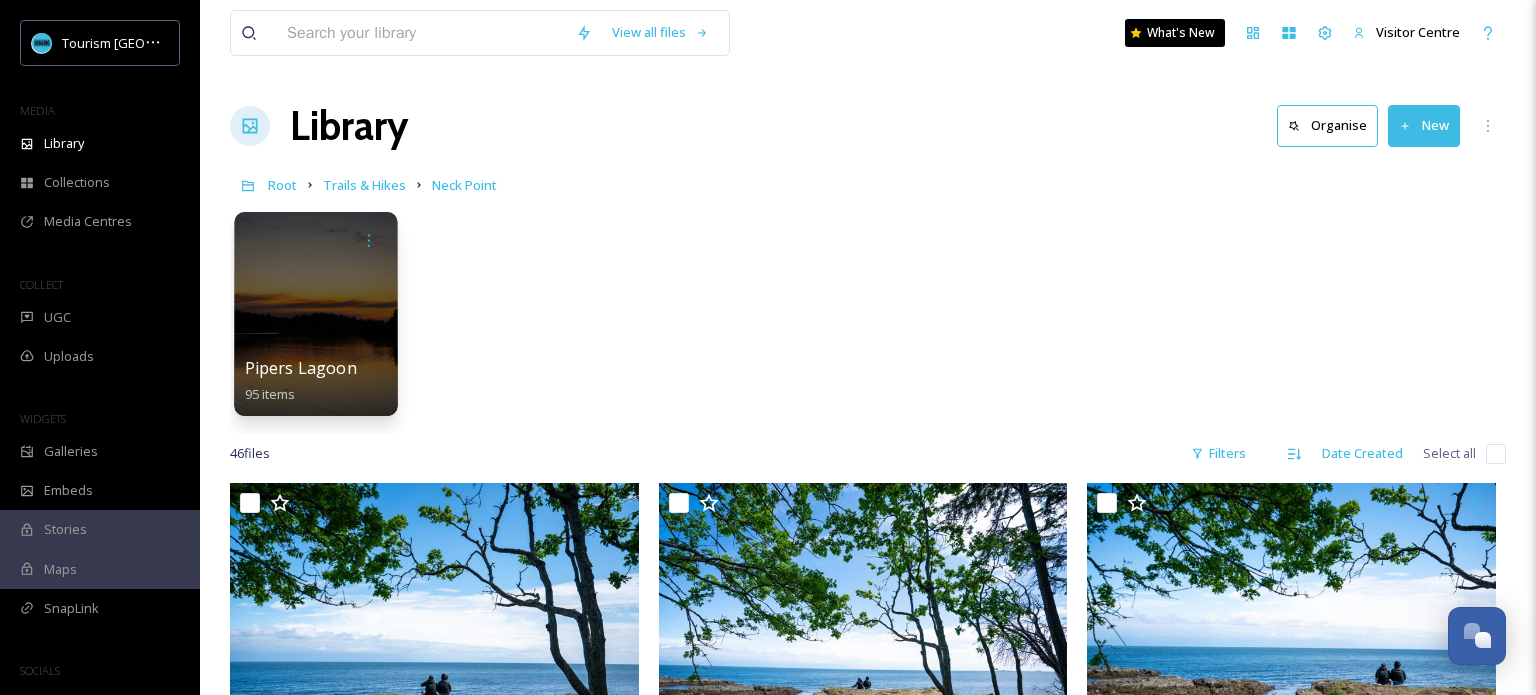click at bounding box center [315, 314] 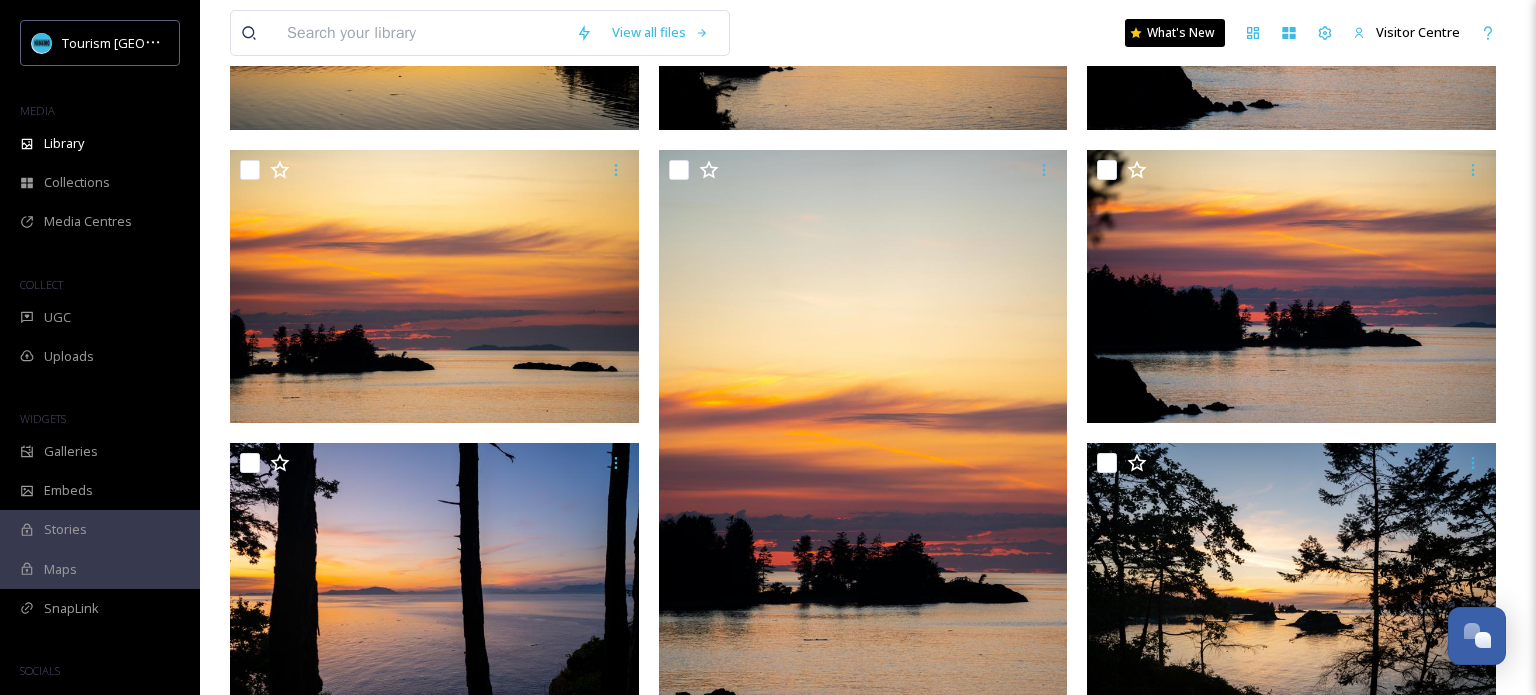 scroll, scrollTop: 420, scrollLeft: 0, axis: vertical 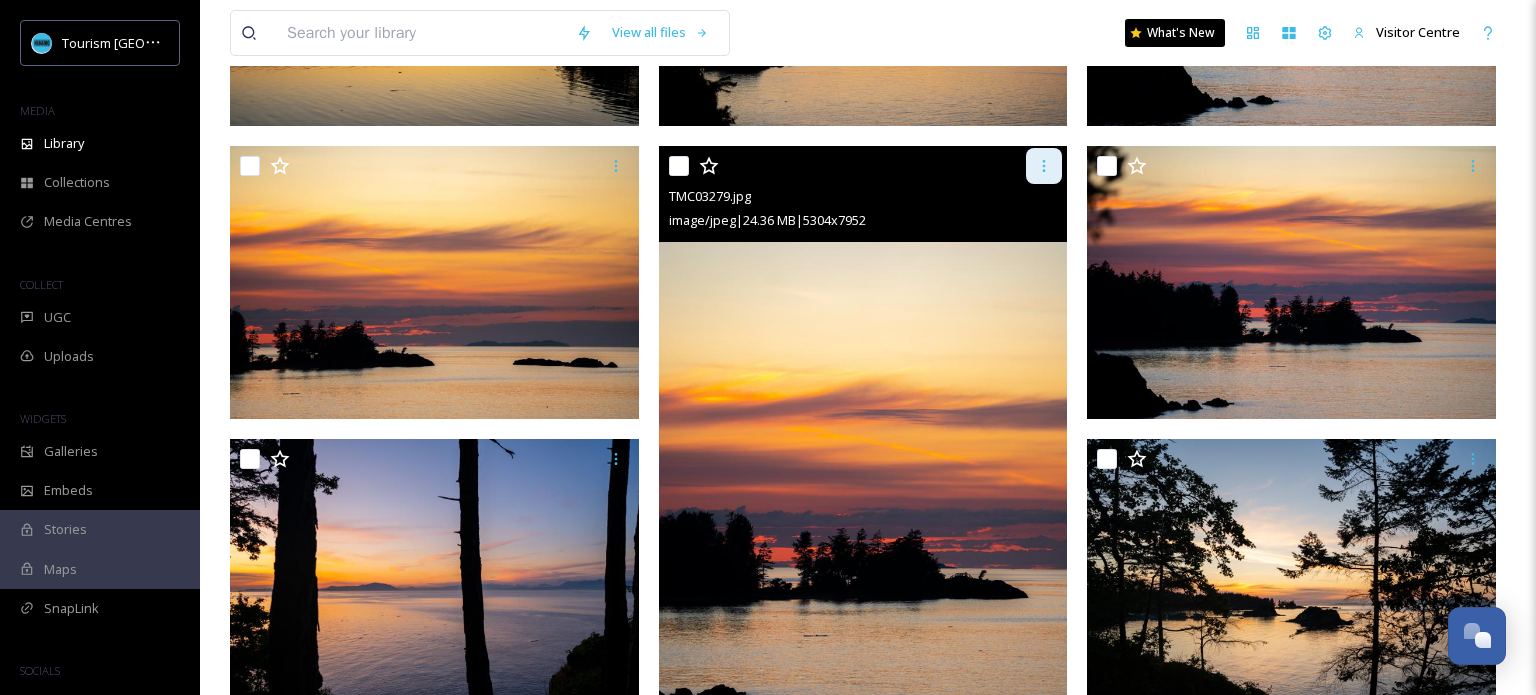 click 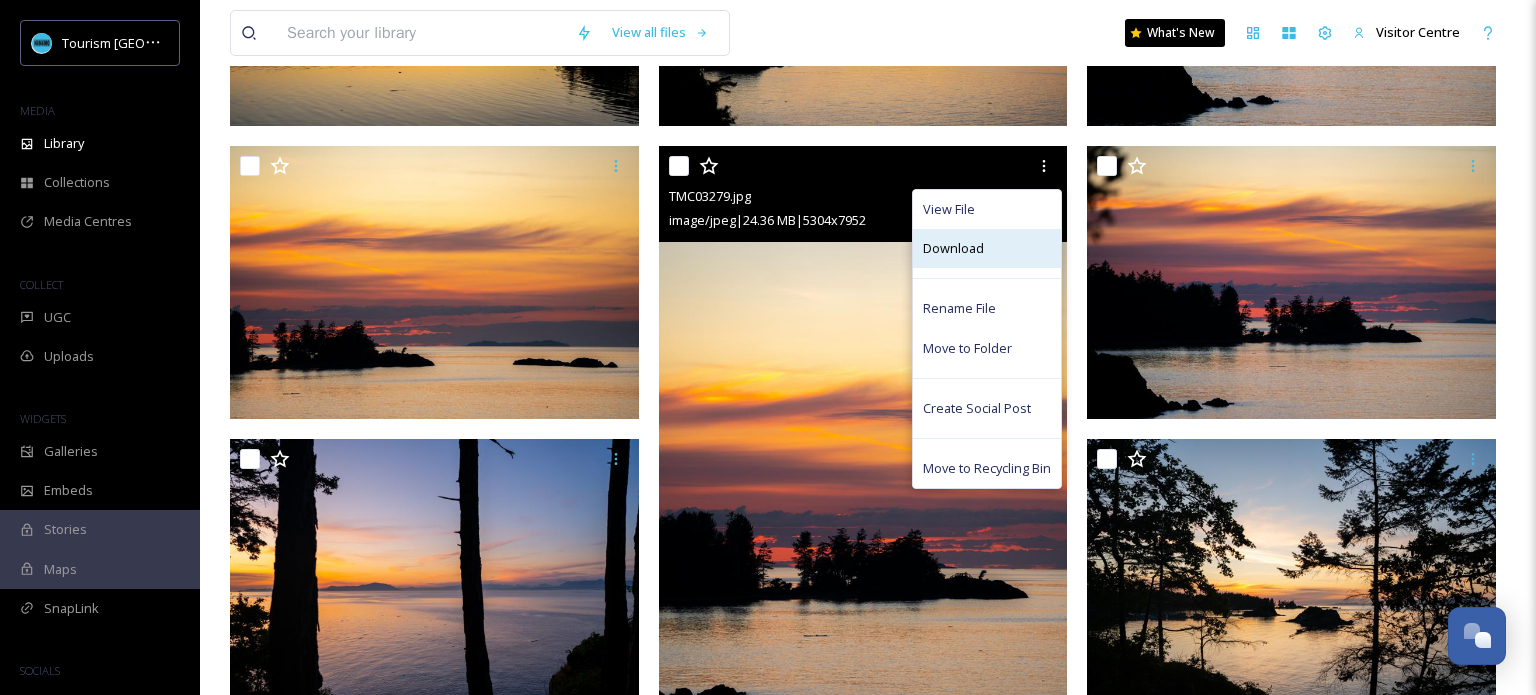 click on "Download" at bounding box center (987, 248) 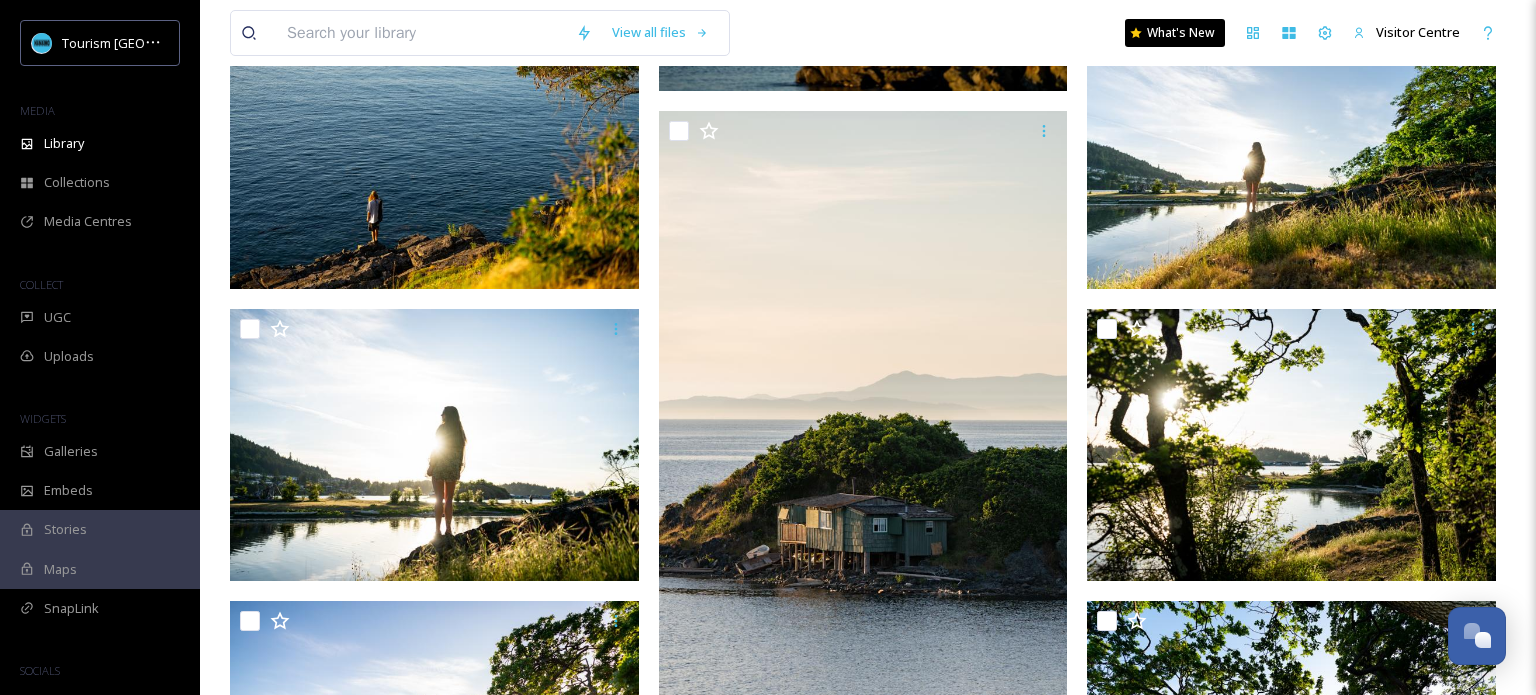 scroll, scrollTop: 7312, scrollLeft: 0, axis: vertical 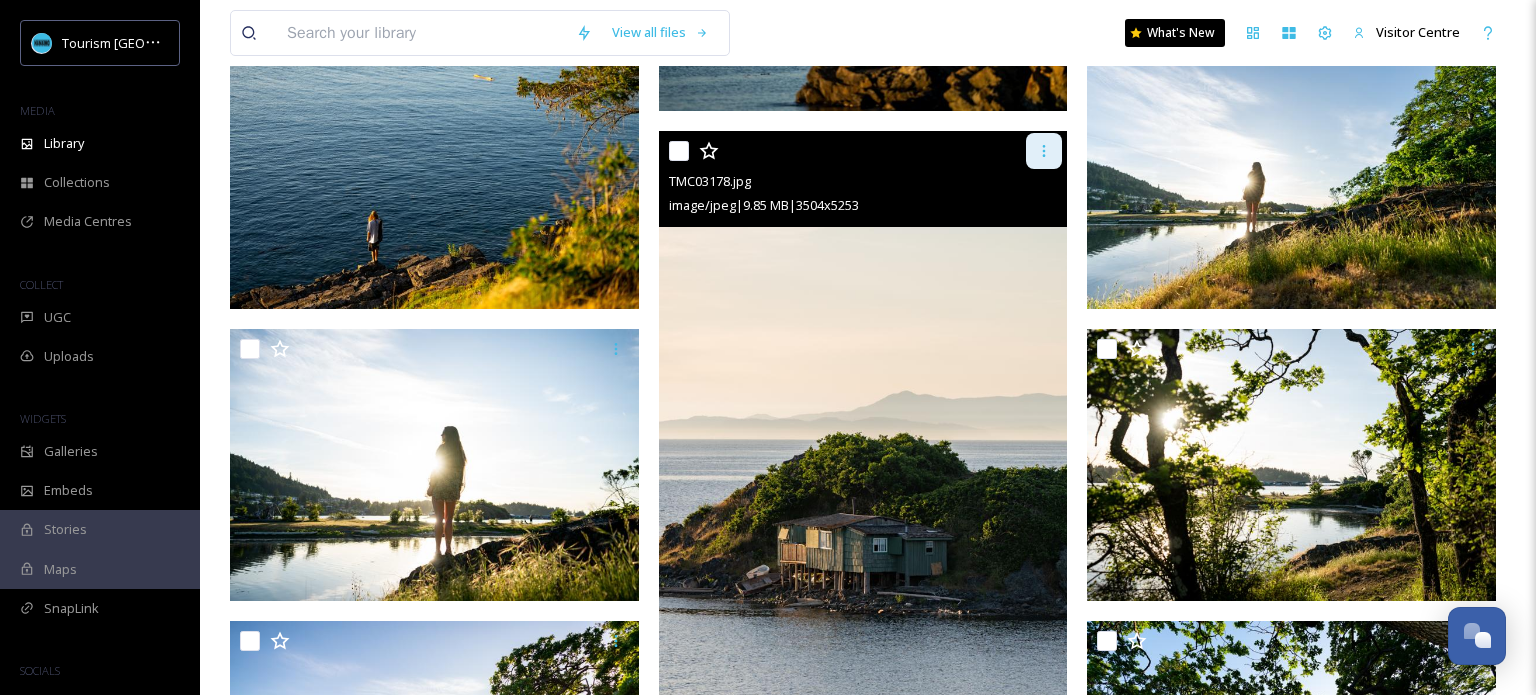 click 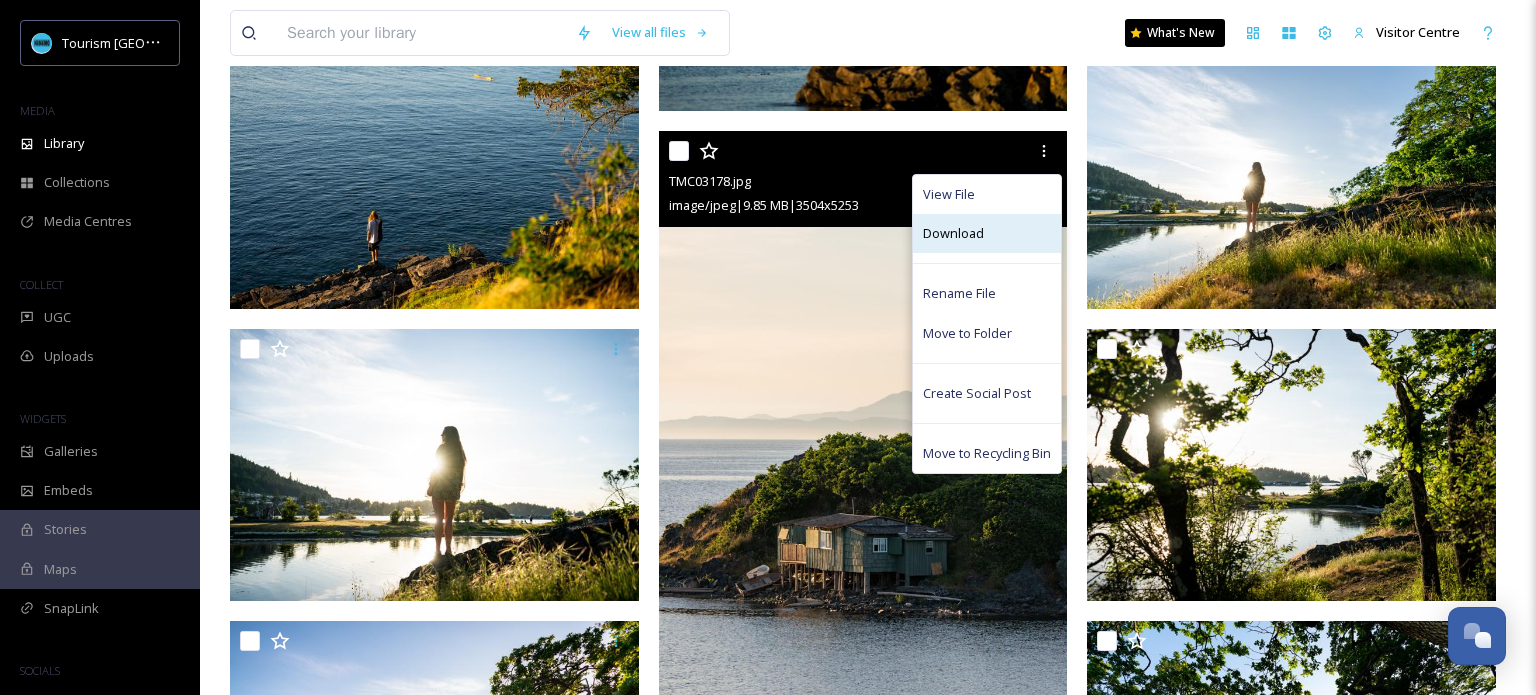 click on "Download" at bounding box center (953, 233) 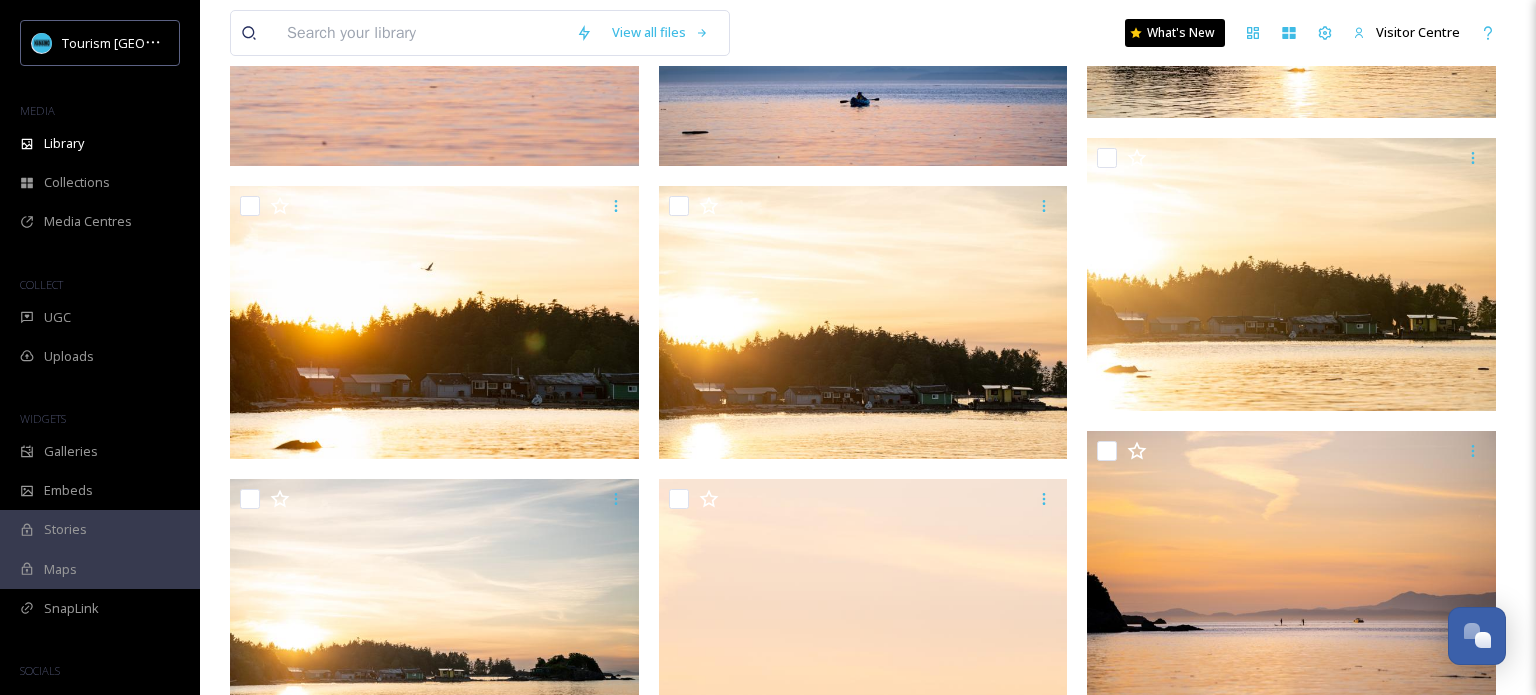 scroll, scrollTop: 0, scrollLeft: 0, axis: both 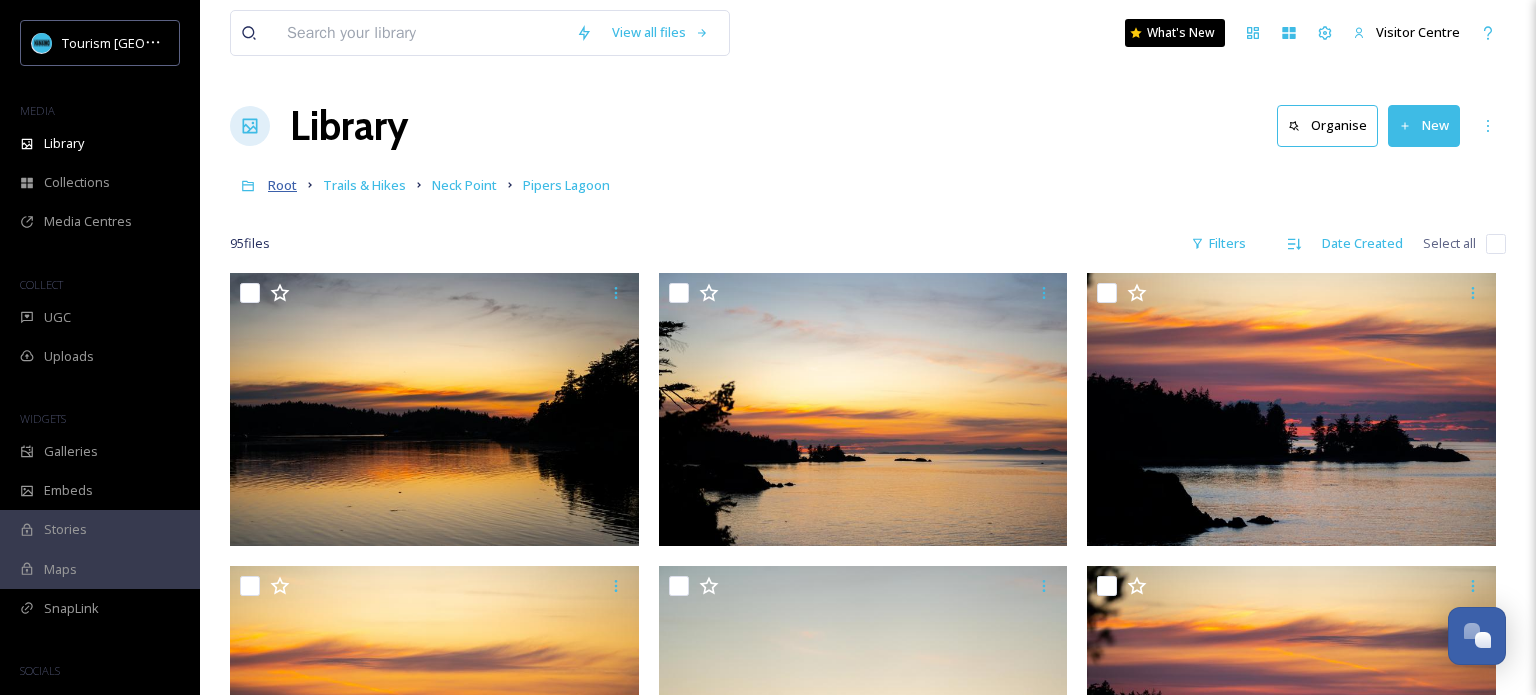 click on "Root" at bounding box center [282, 185] 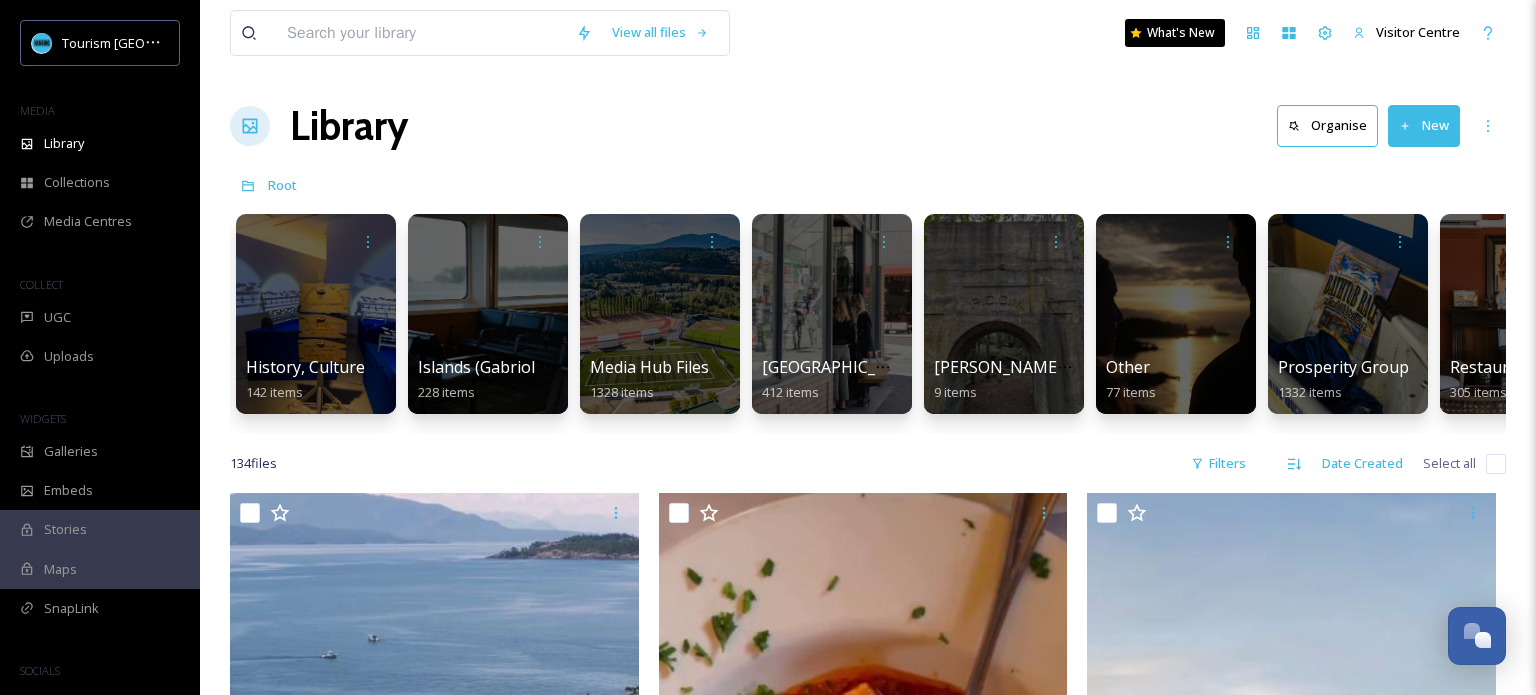 scroll, scrollTop: 0, scrollLeft: 1415, axis: horizontal 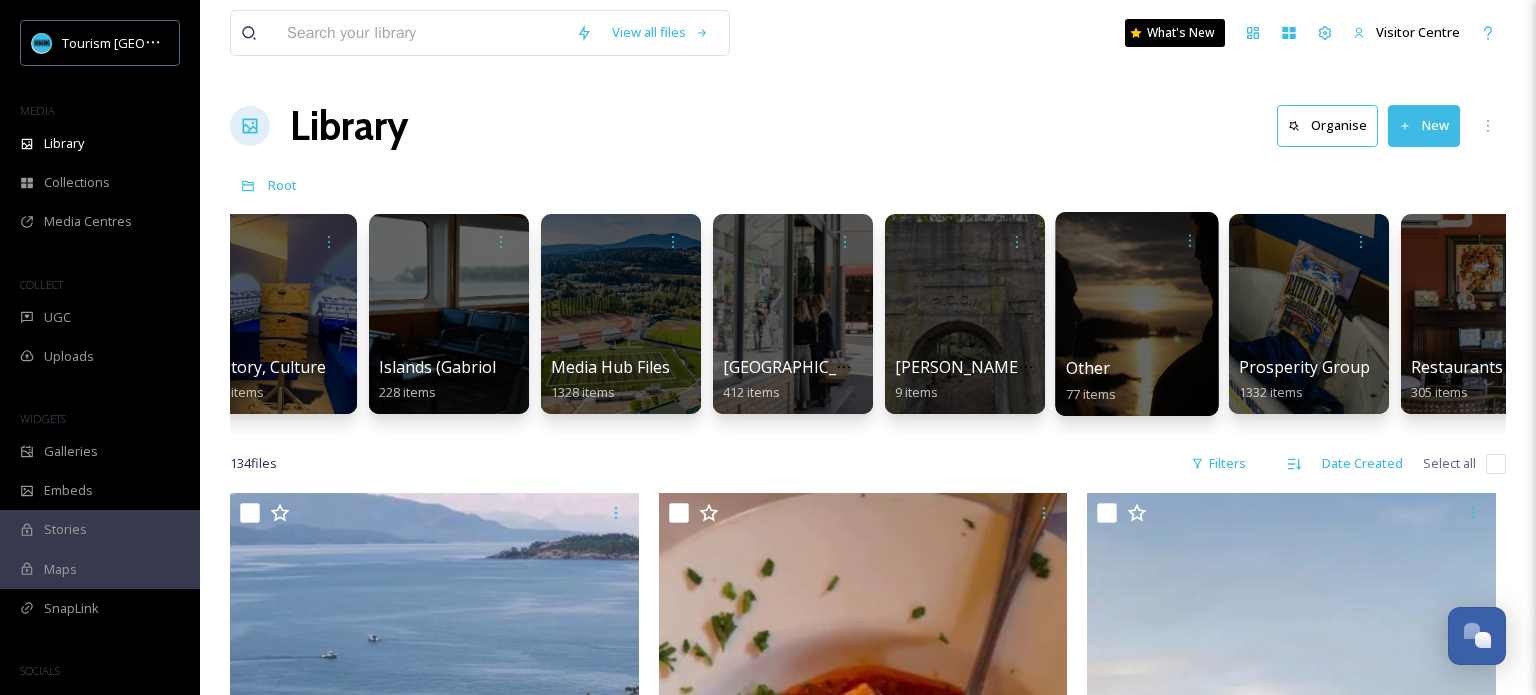 click at bounding box center (1136, 314) 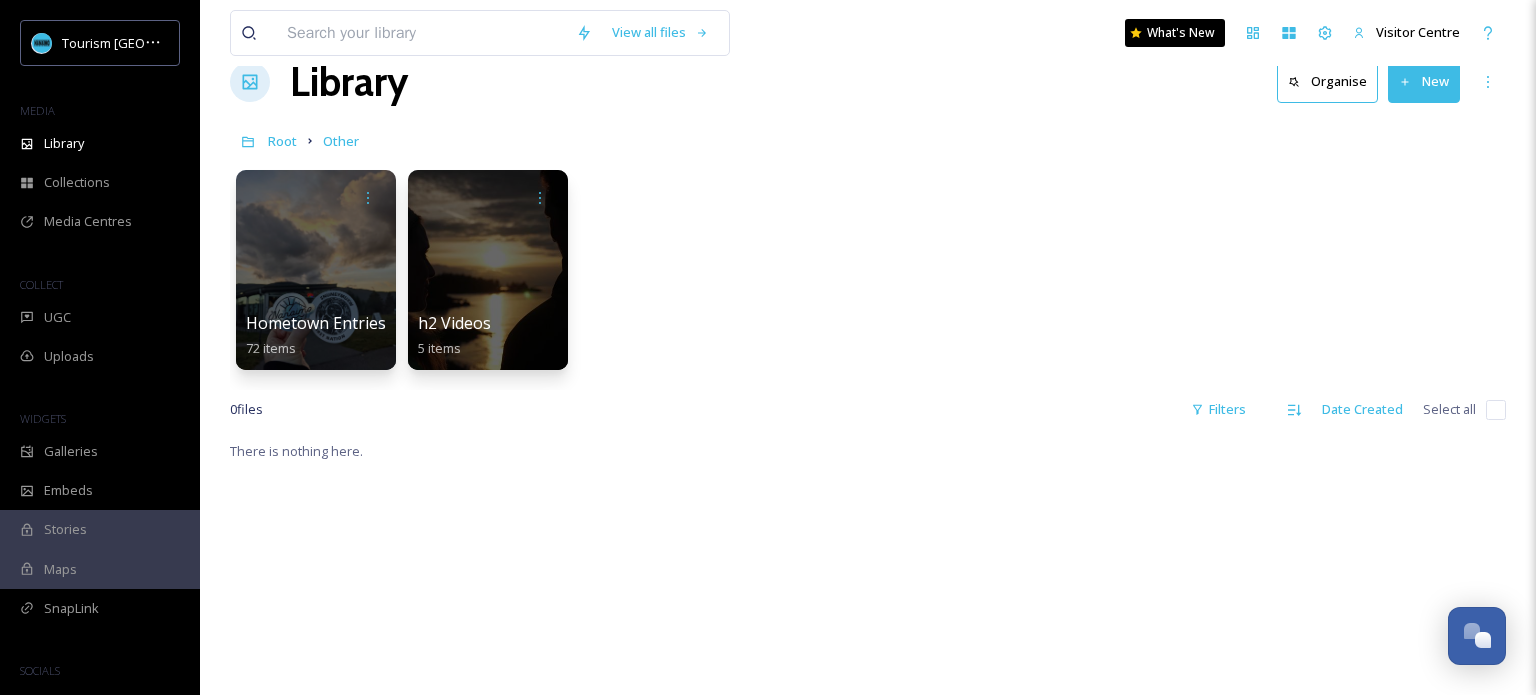 scroll, scrollTop: 40, scrollLeft: 0, axis: vertical 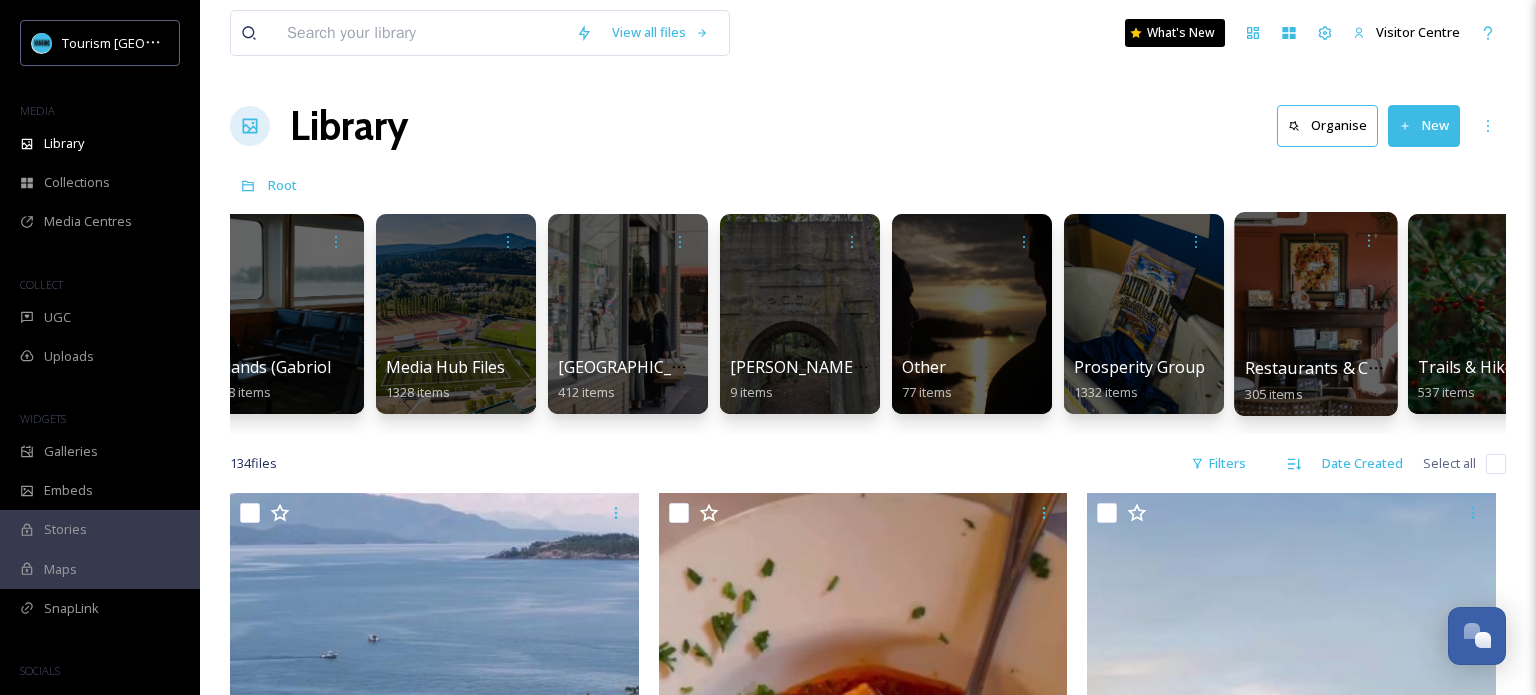 click at bounding box center (1315, 314) 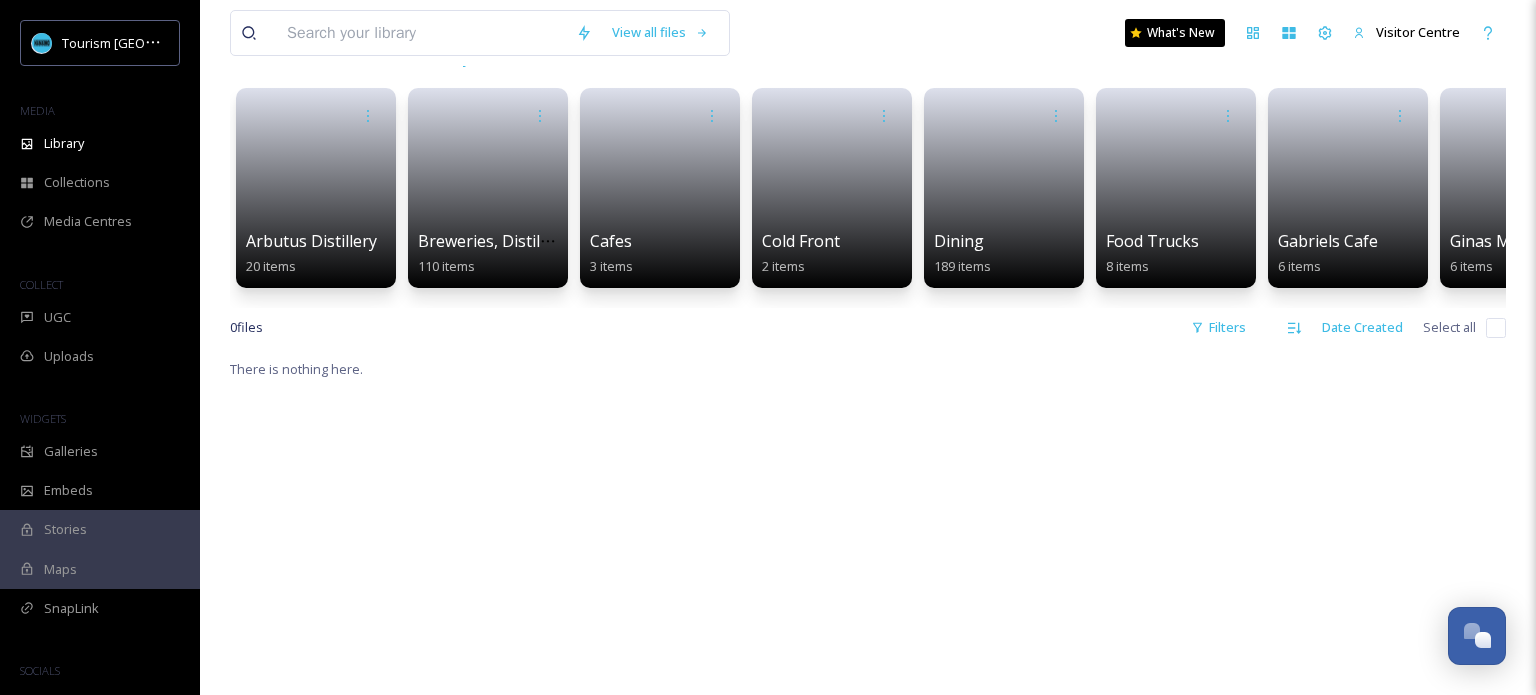 scroll, scrollTop: 130, scrollLeft: 0, axis: vertical 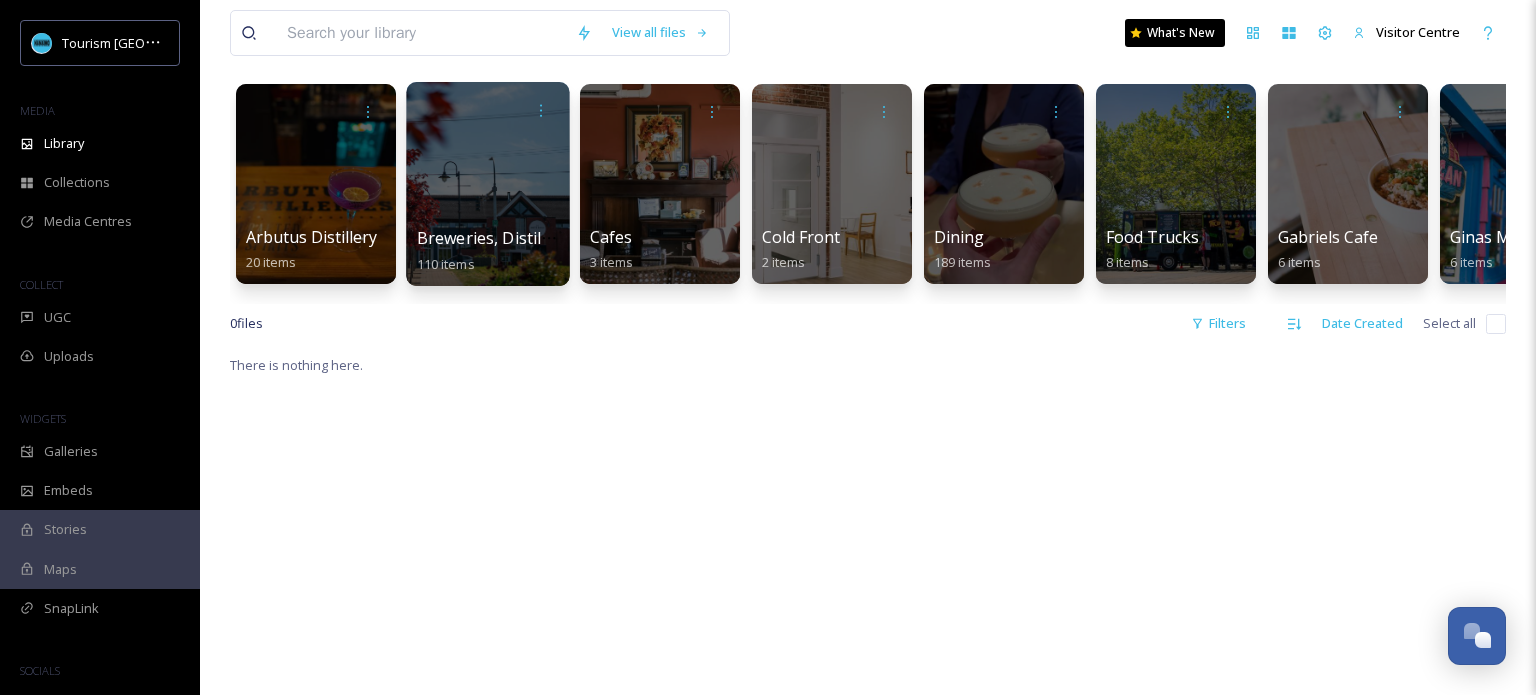click at bounding box center [487, 184] 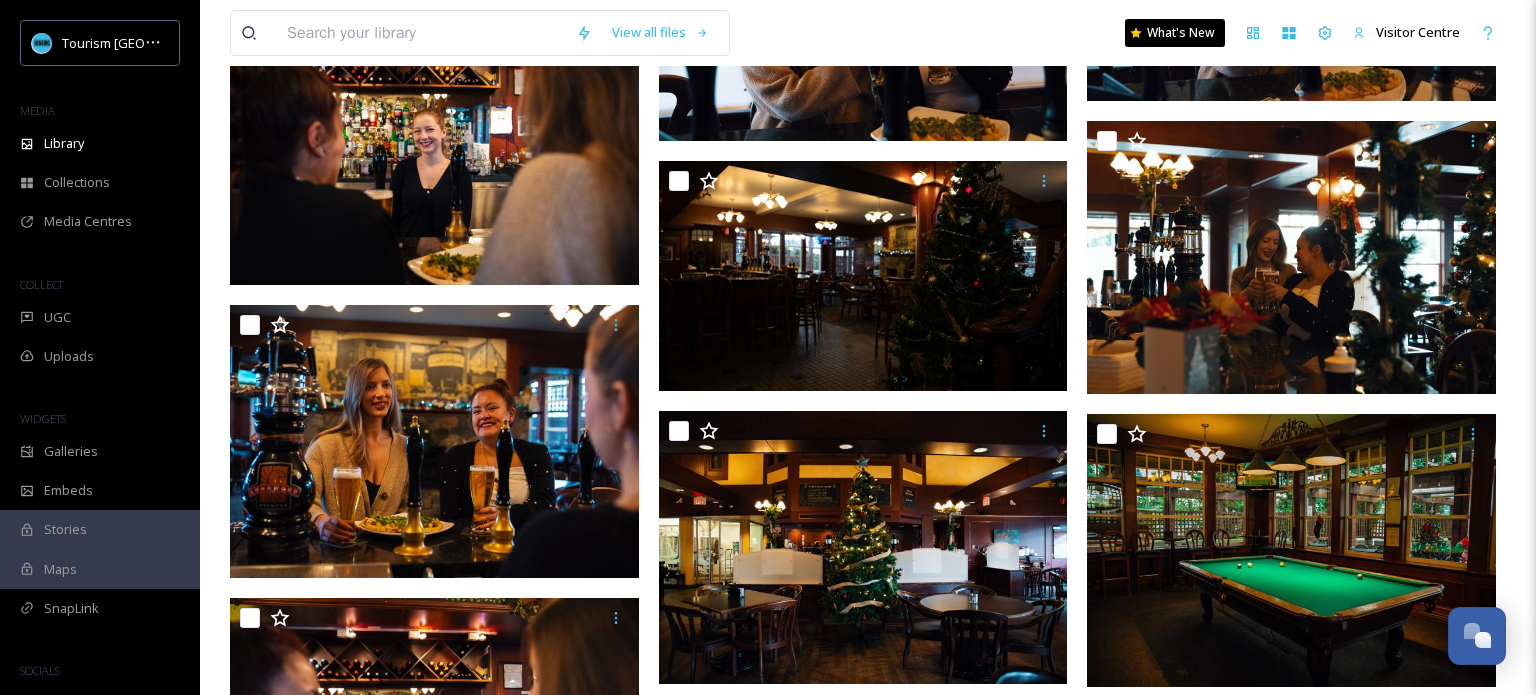 scroll, scrollTop: 9235, scrollLeft: 0, axis: vertical 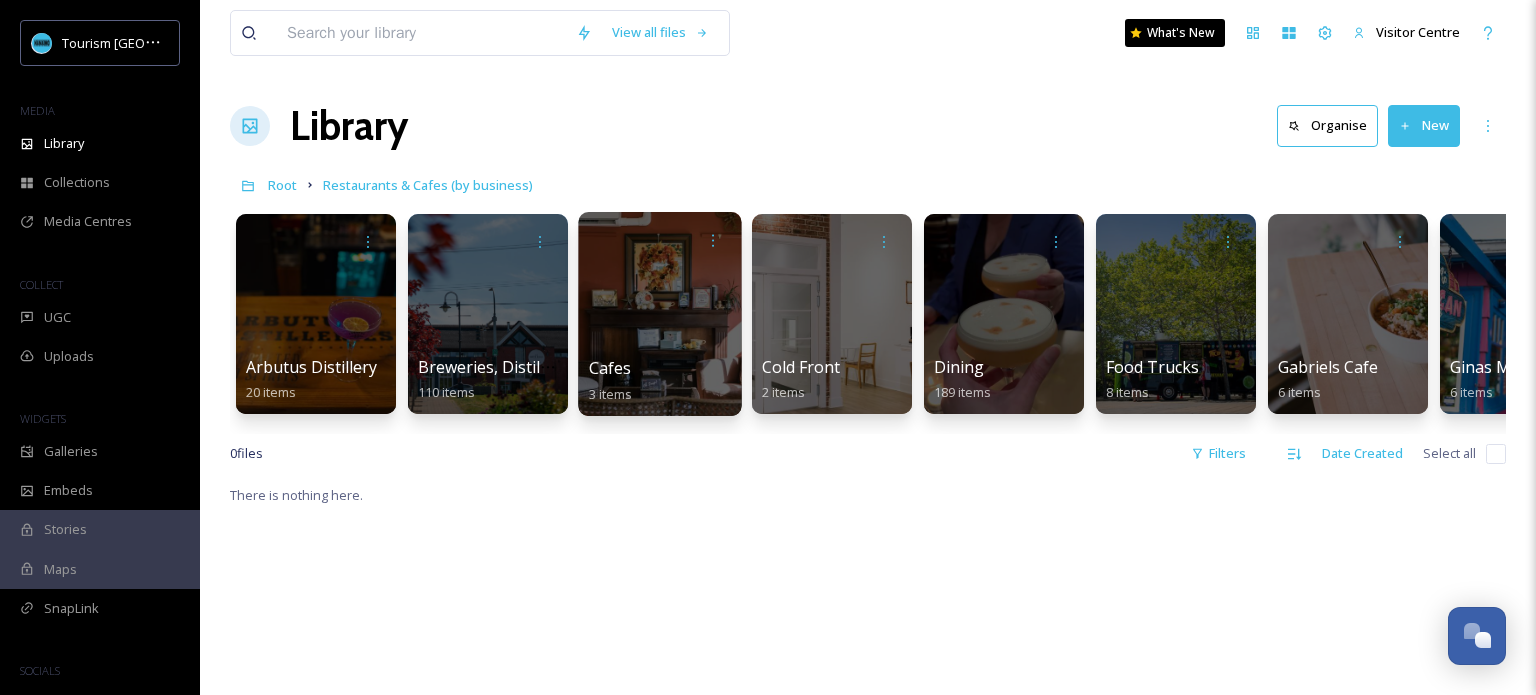 click at bounding box center [659, 314] 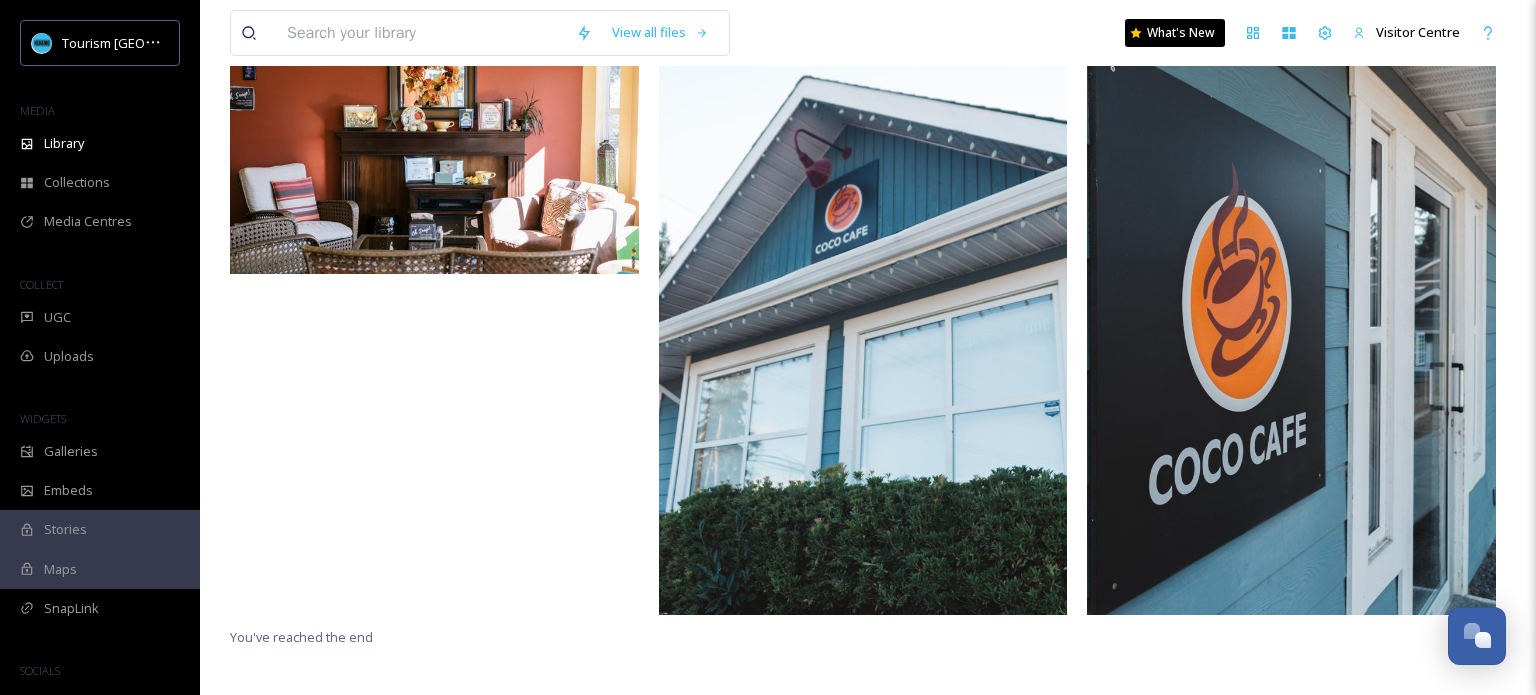 scroll, scrollTop: 0, scrollLeft: 0, axis: both 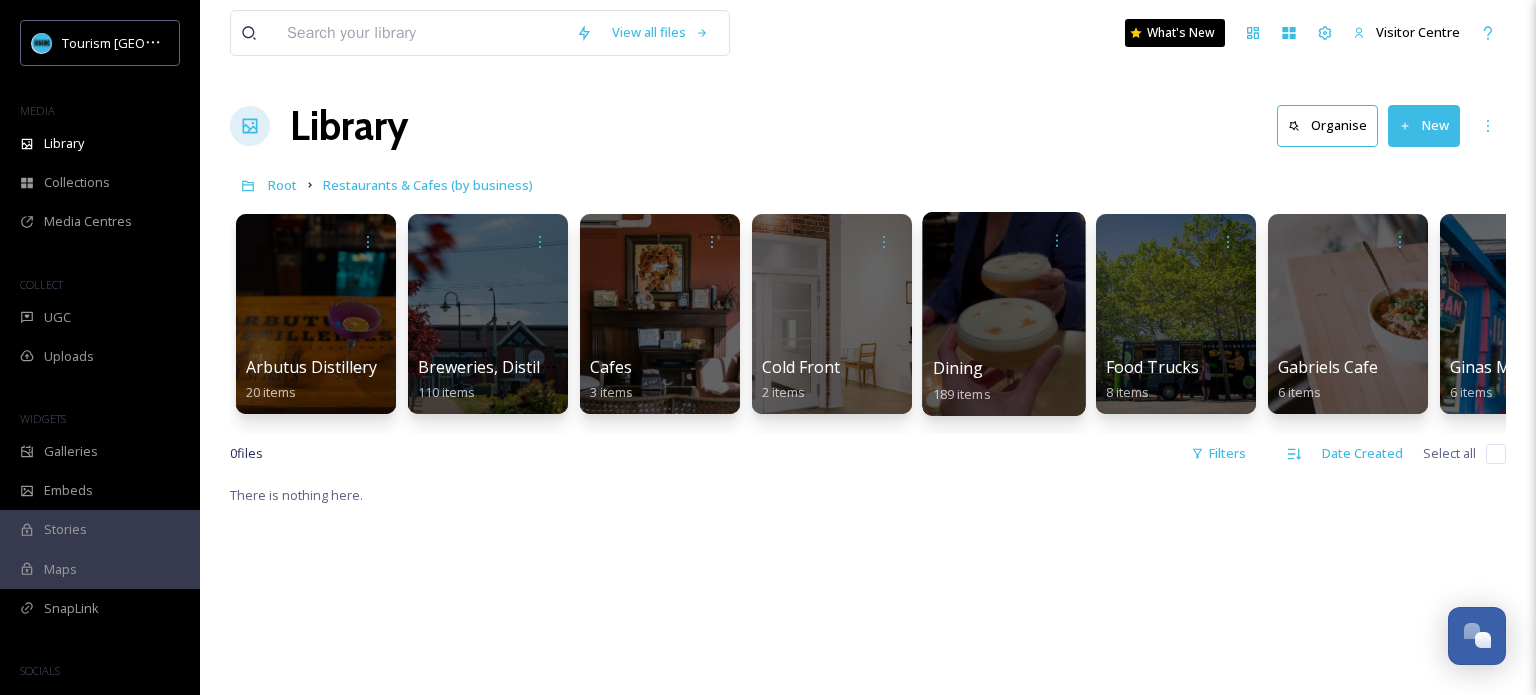 click on "Dining 189   items" at bounding box center (1004, 381) 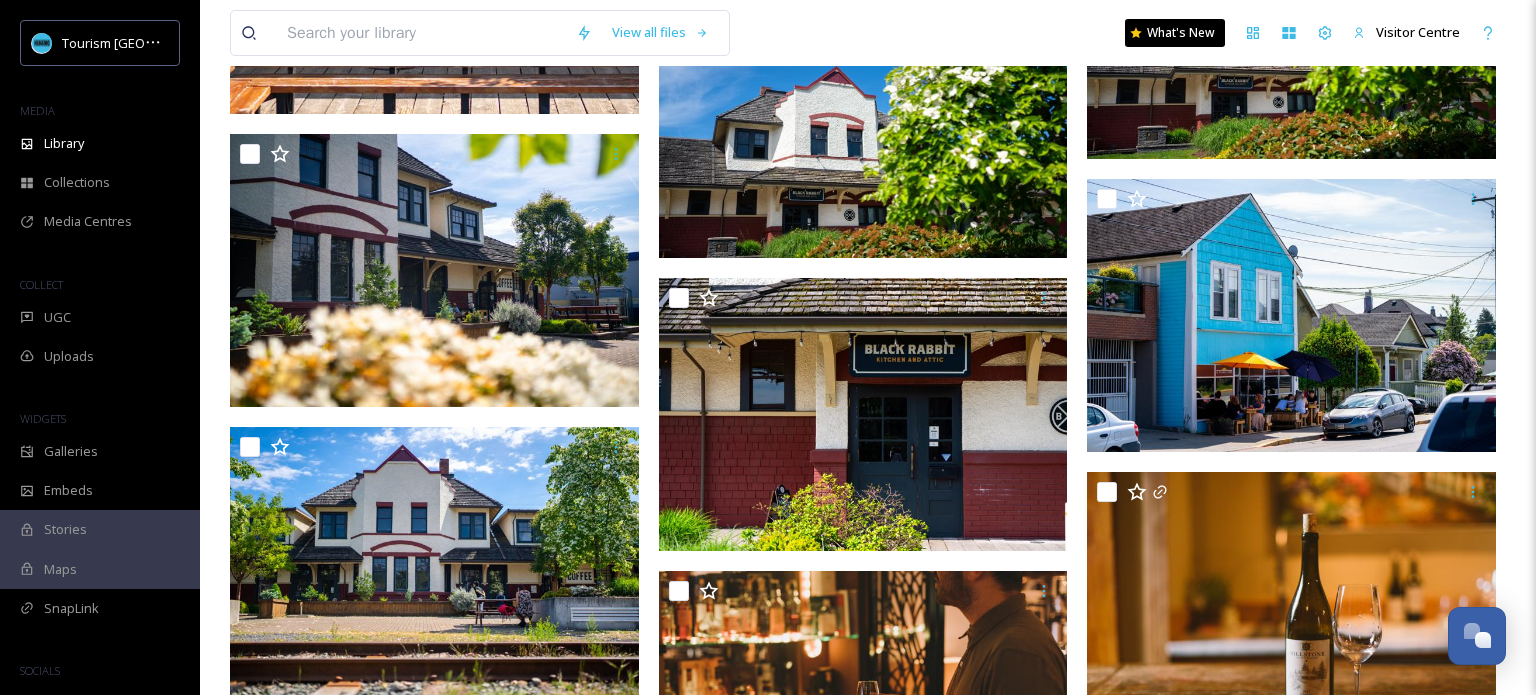 scroll, scrollTop: 15866, scrollLeft: 0, axis: vertical 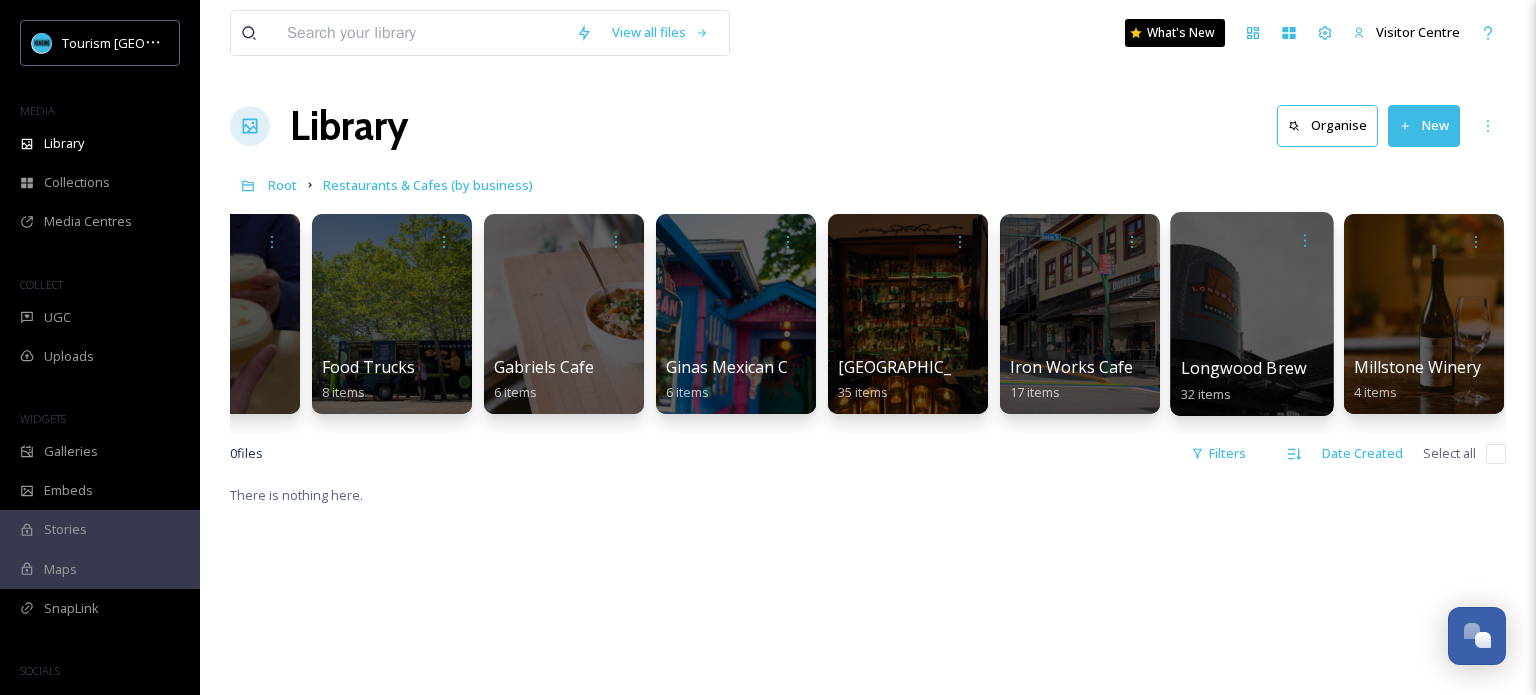 click at bounding box center (1251, 314) 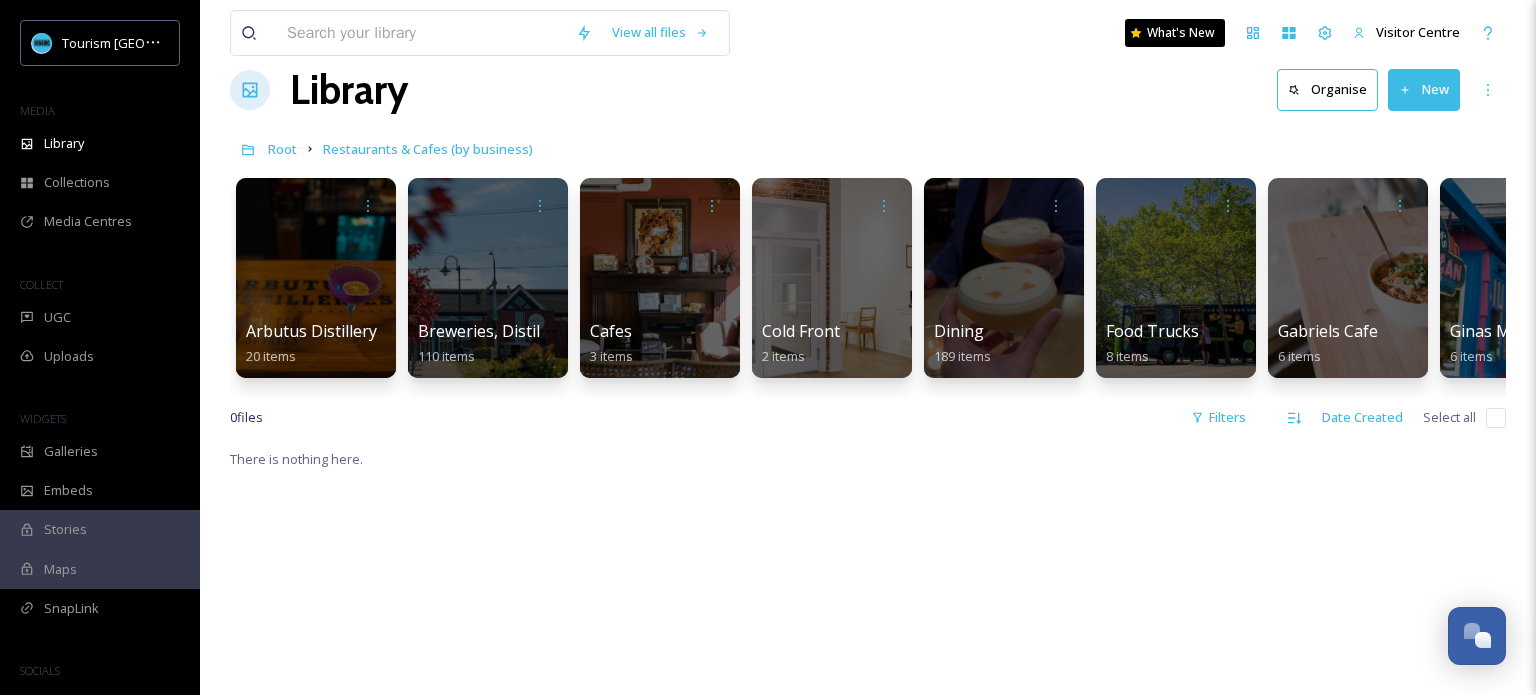 scroll, scrollTop: 33, scrollLeft: 0, axis: vertical 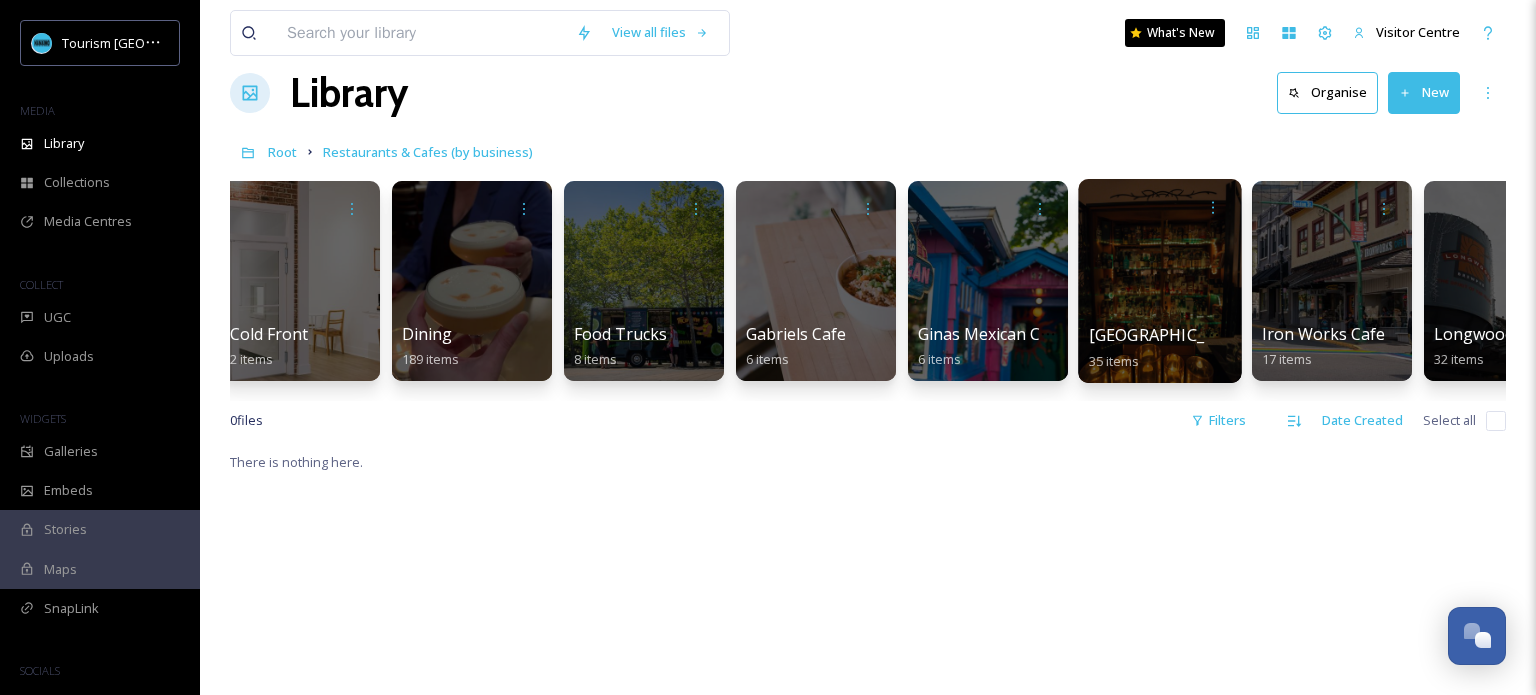 click at bounding box center (1159, 281) 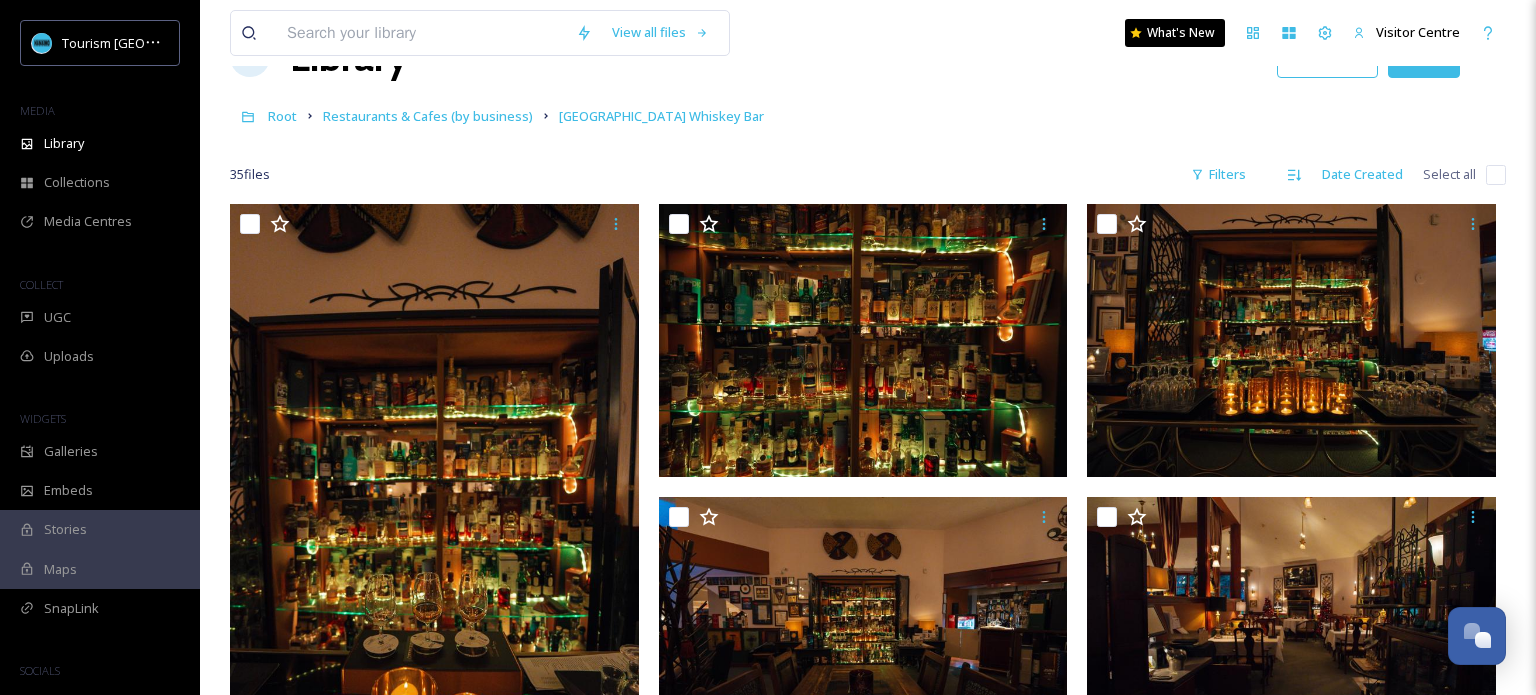 scroll, scrollTop: 188, scrollLeft: 0, axis: vertical 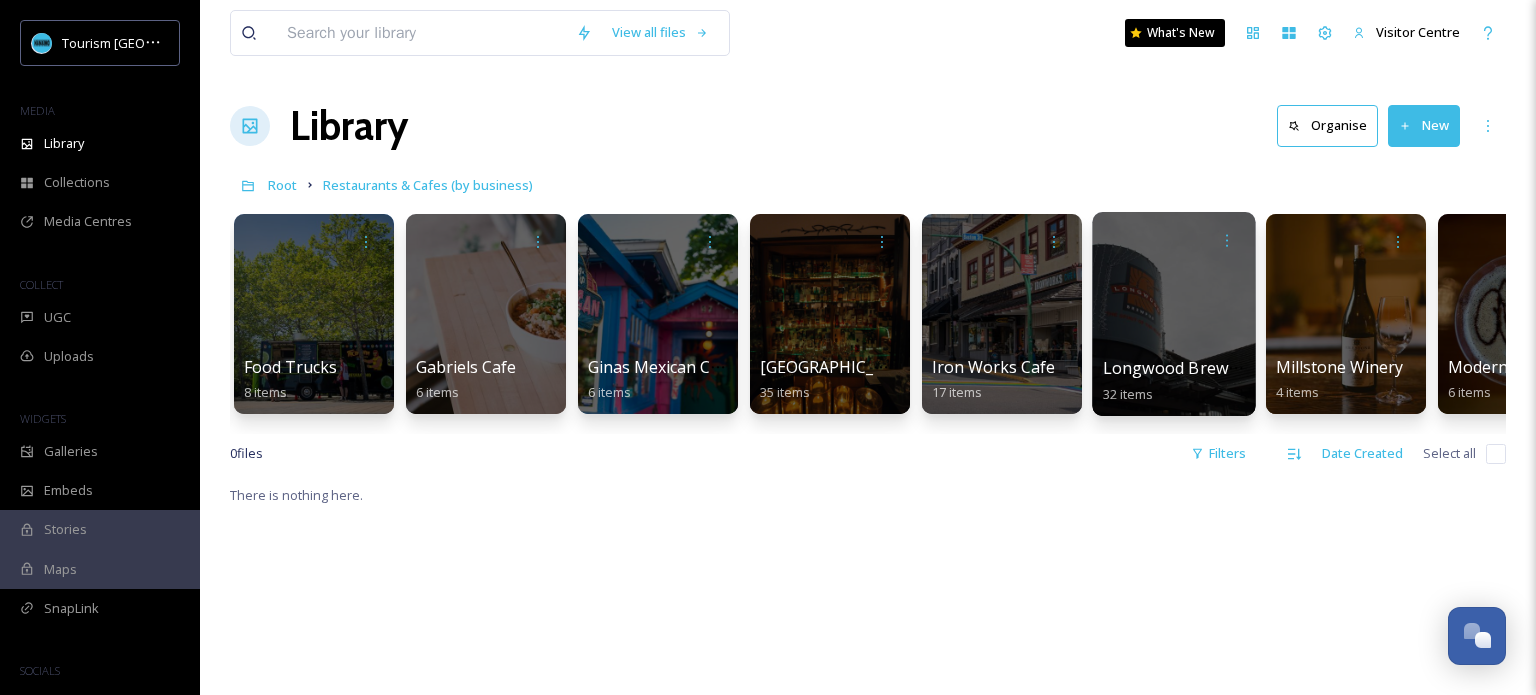 click at bounding box center (1173, 314) 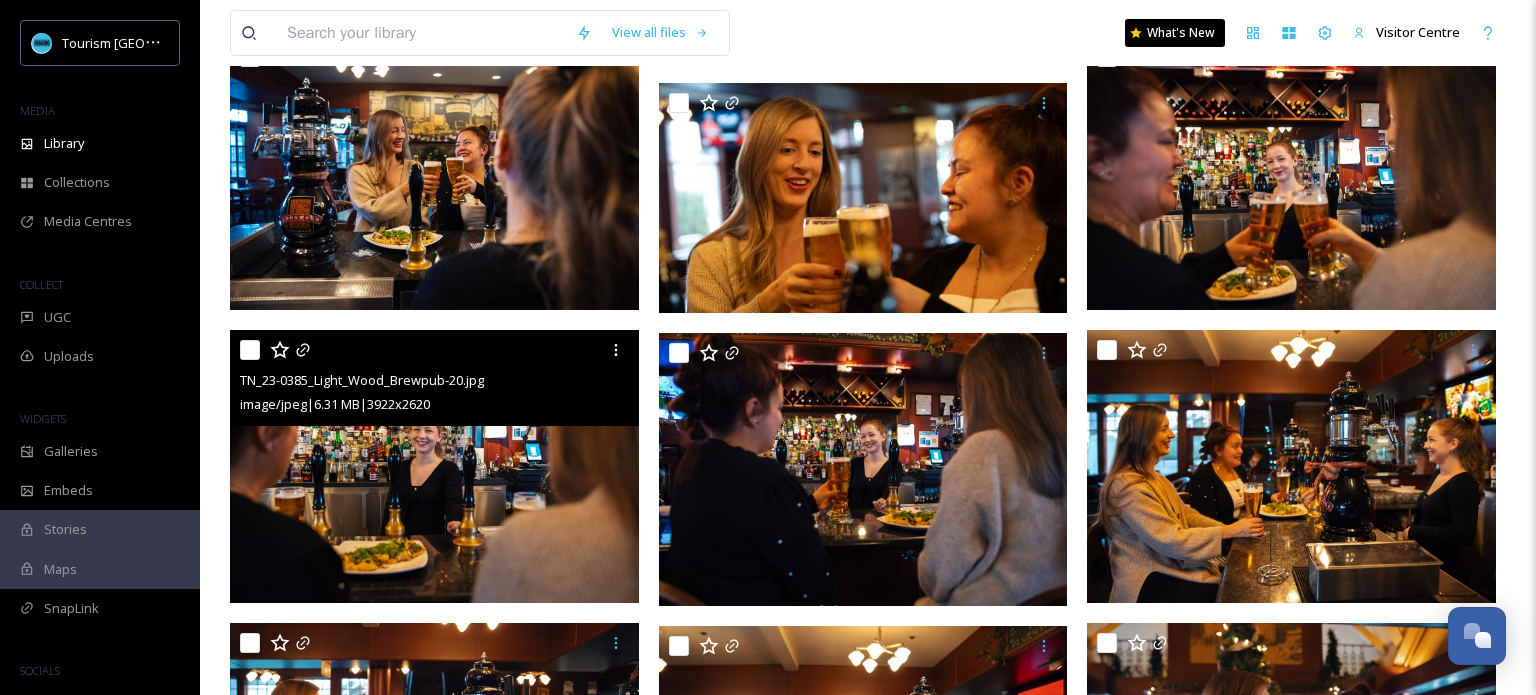 scroll, scrollTop: 1117, scrollLeft: 0, axis: vertical 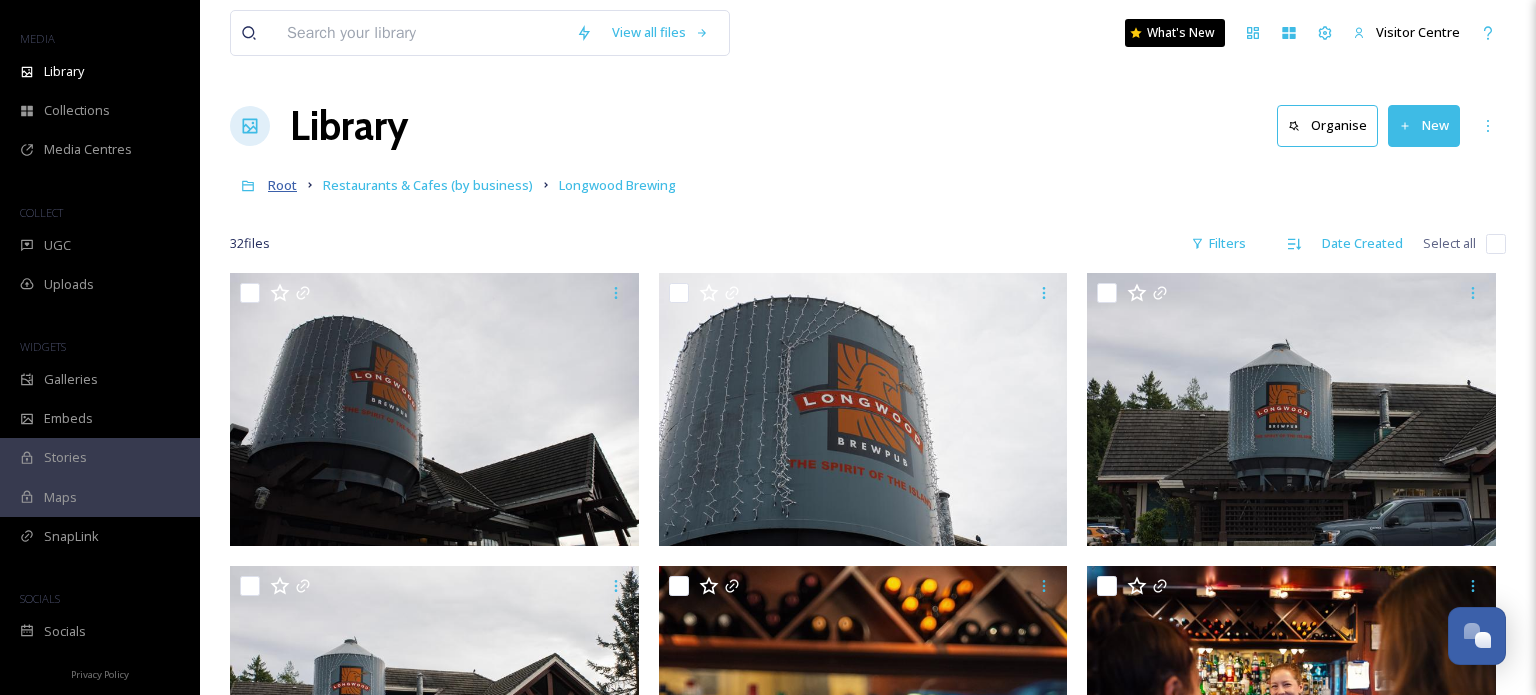 click on "Root" at bounding box center (282, 185) 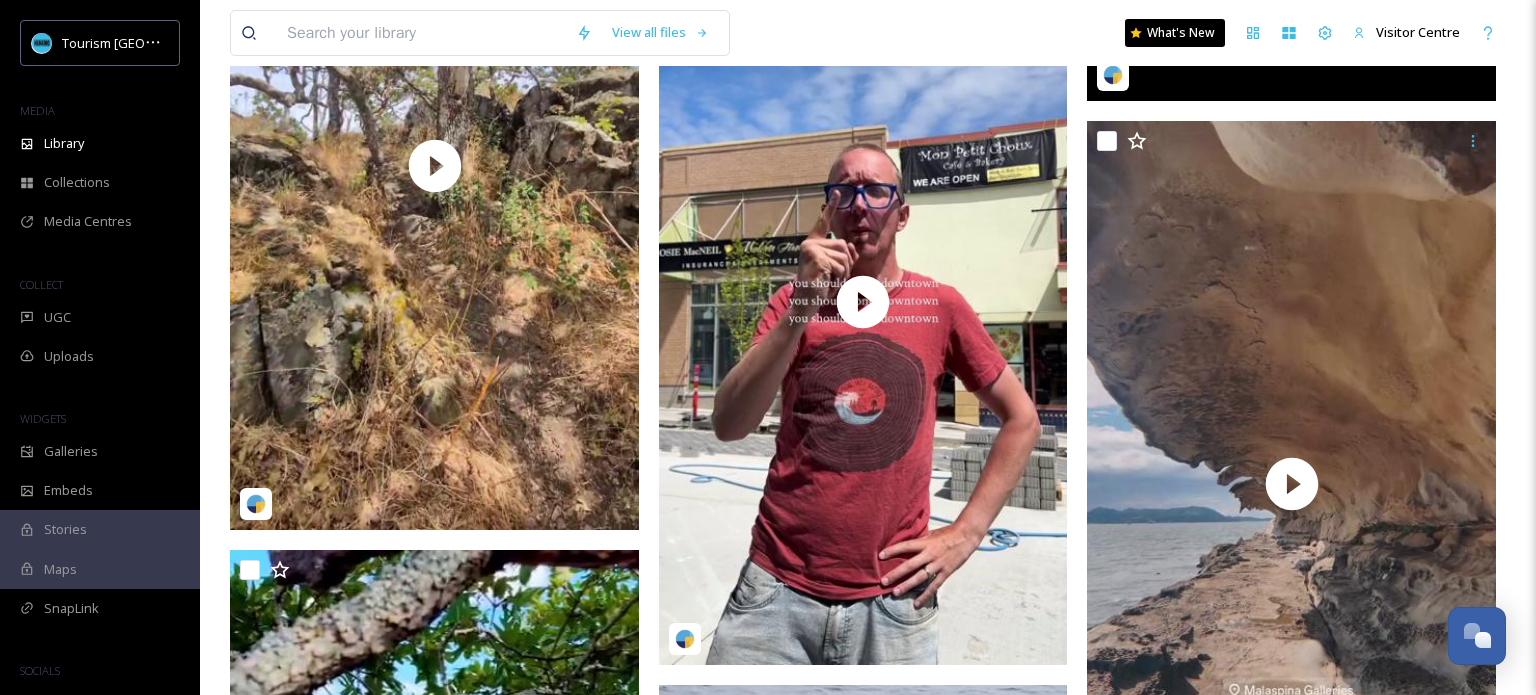 scroll, scrollTop: 0, scrollLeft: 0, axis: both 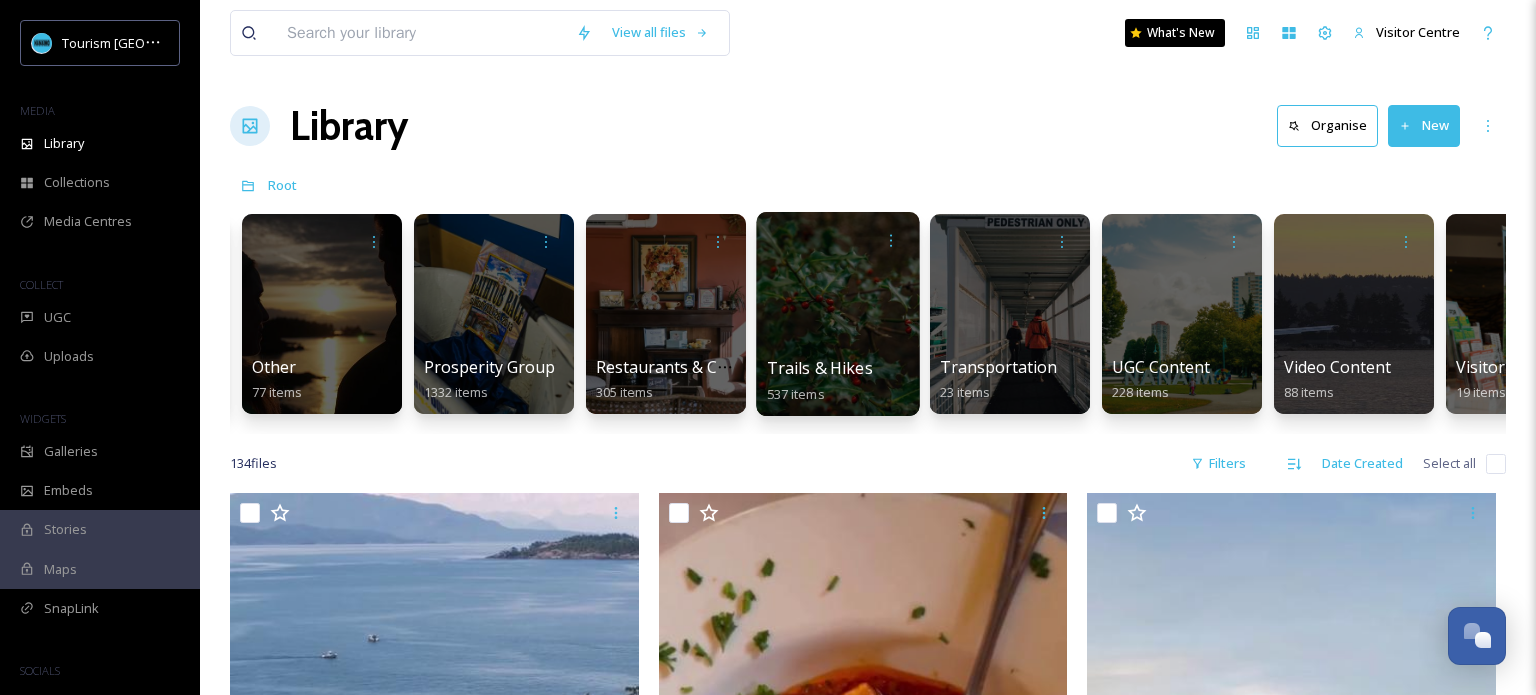 click at bounding box center [837, 314] 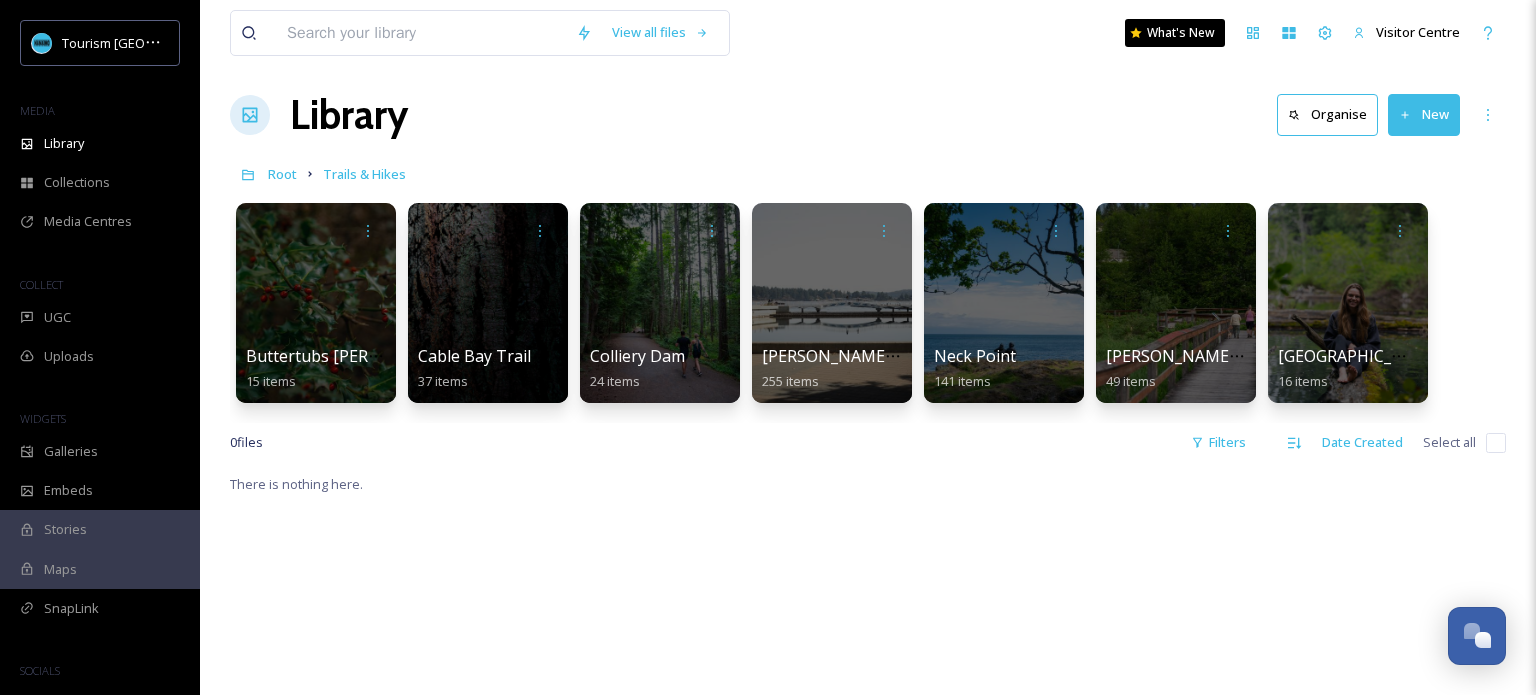 scroll, scrollTop: 0, scrollLeft: 0, axis: both 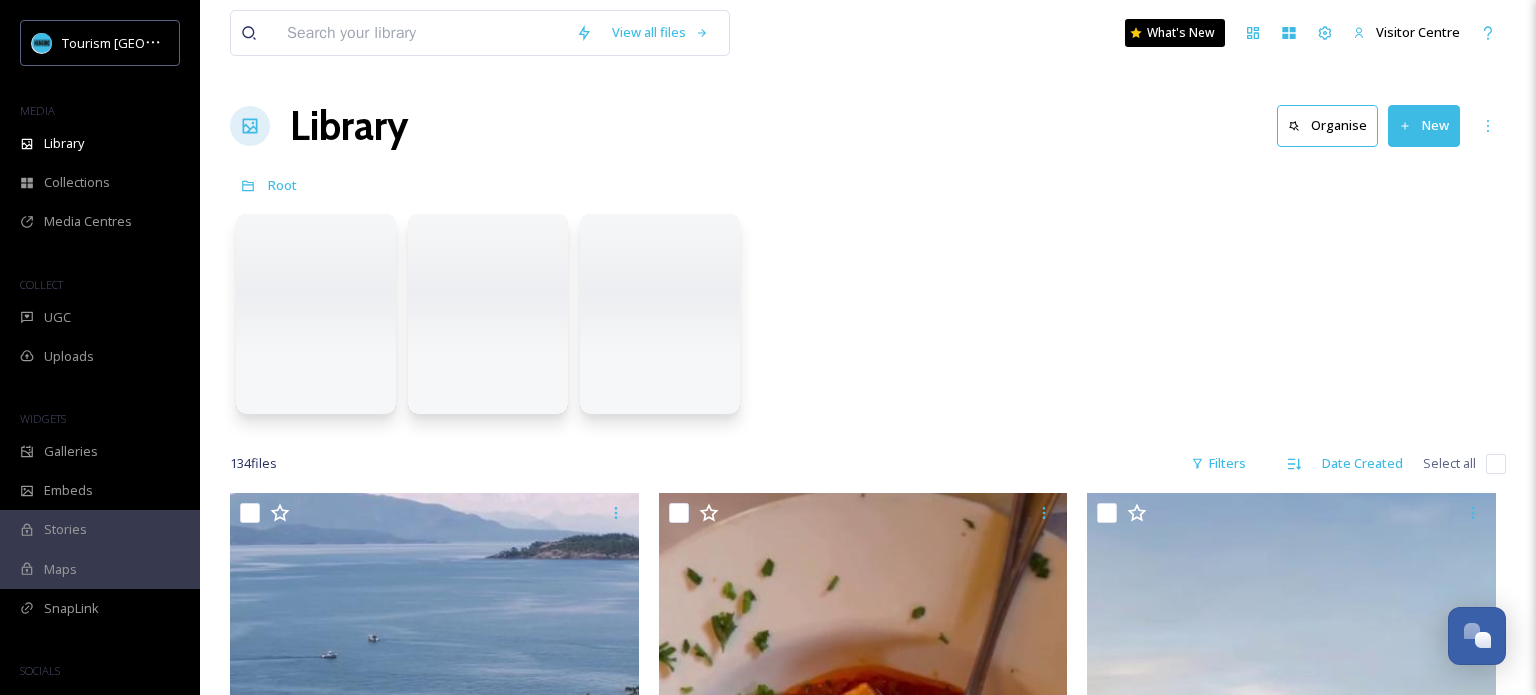 click at bounding box center (421, 33) 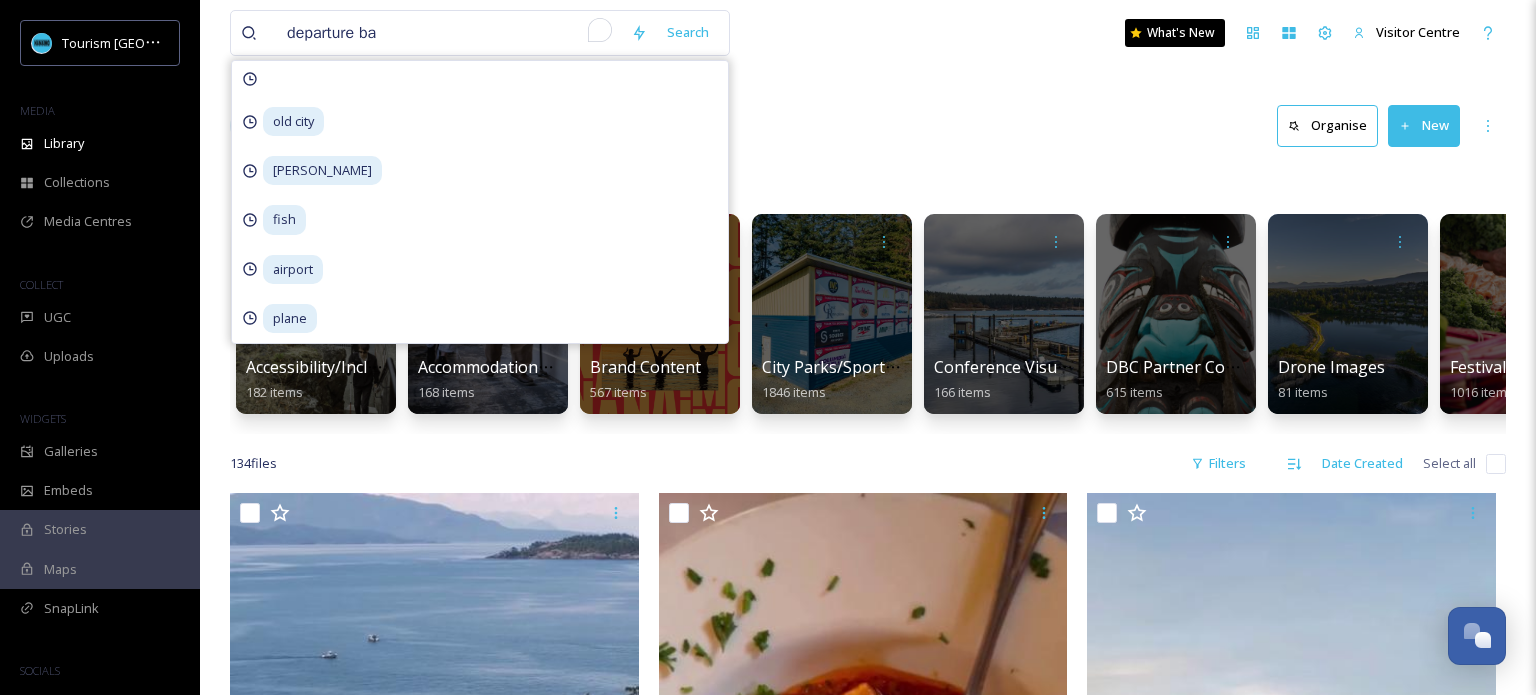 type on "departure bay" 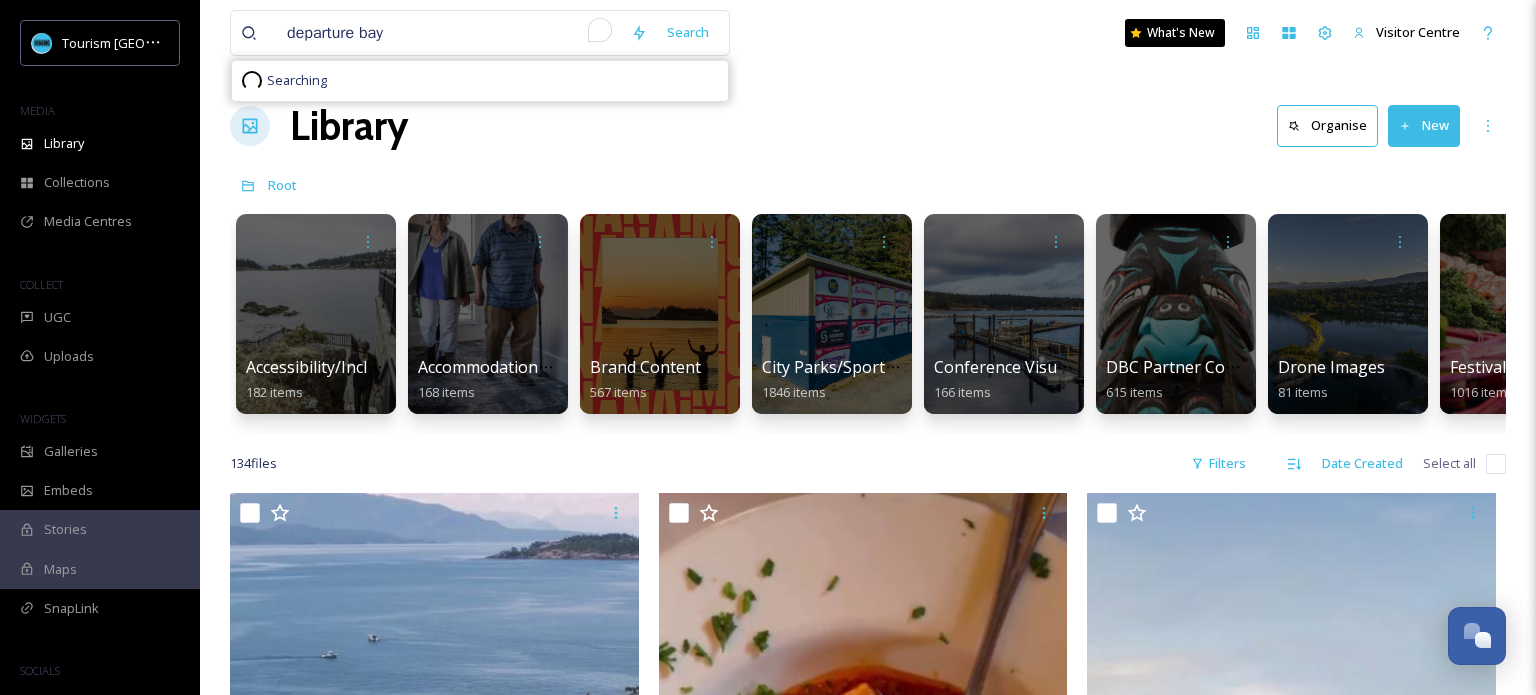 type 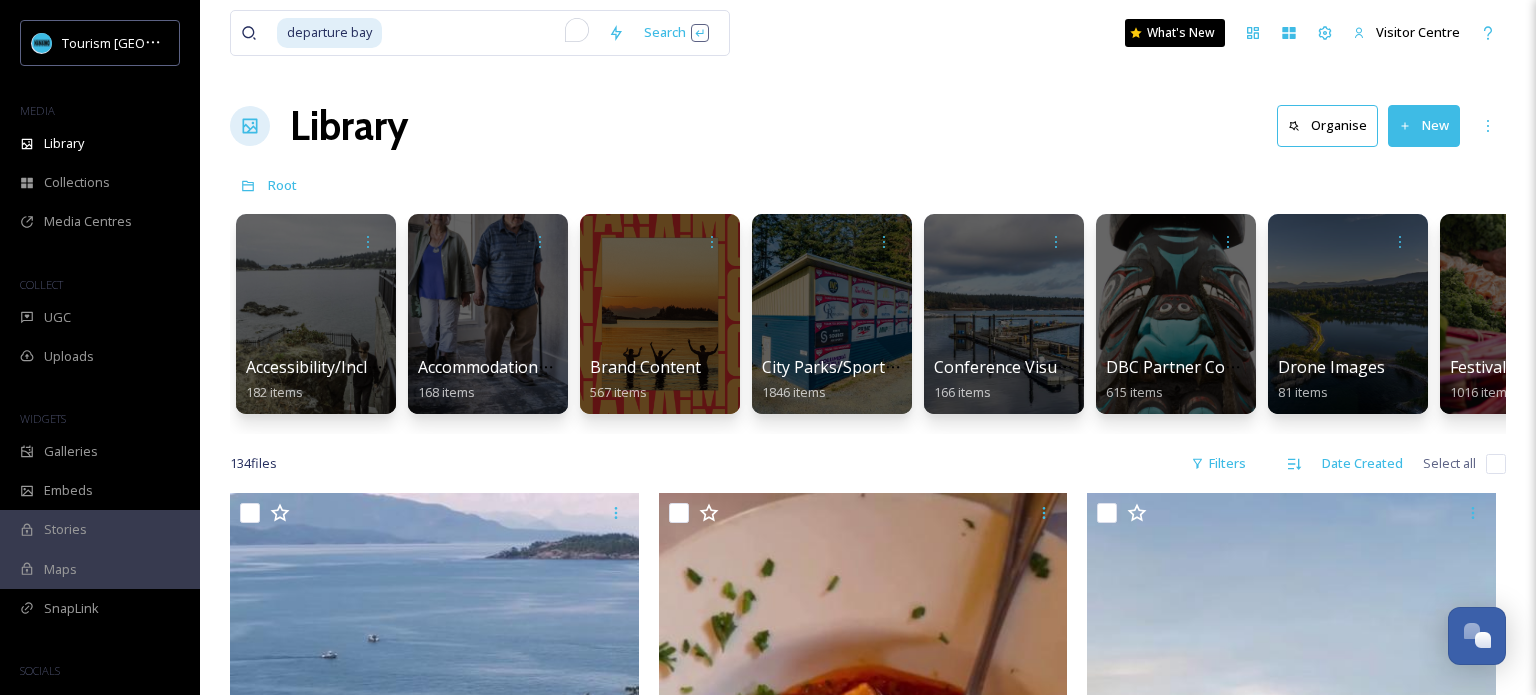 click on "departure bay Search What's New Visitor Centre Library Organise New Root Your Selections There is nothing here. Accessibility/Inclusivity  182   items Accommodations by Biz 168   items Brand Content 567   items City Parks/Sport Images 1846   items Conference Visuals 166   items DBC Partner Contrent 615   items Drone Images 81   items Festivals & Events 1016   items History, Culture & Shopping 142   items Islands (Gabriola, Saysutshun, Protection) 228   items Media Hub Files 1328   items Nanaimo Harbour & Downtown 412   items Noah's Photos 9   items Other 77   items Prosperity Group 1332   items Restaurants & Cafes (by business) 305   items Trails & Hikes 537   items Transportation 23   items UGC Content 228   items Video Content 88   items Visitor Centre 19   items rights-approved 1307   items uploaded 5743   items 134  file s Filters Date Created Select all" at bounding box center (868, 2472) 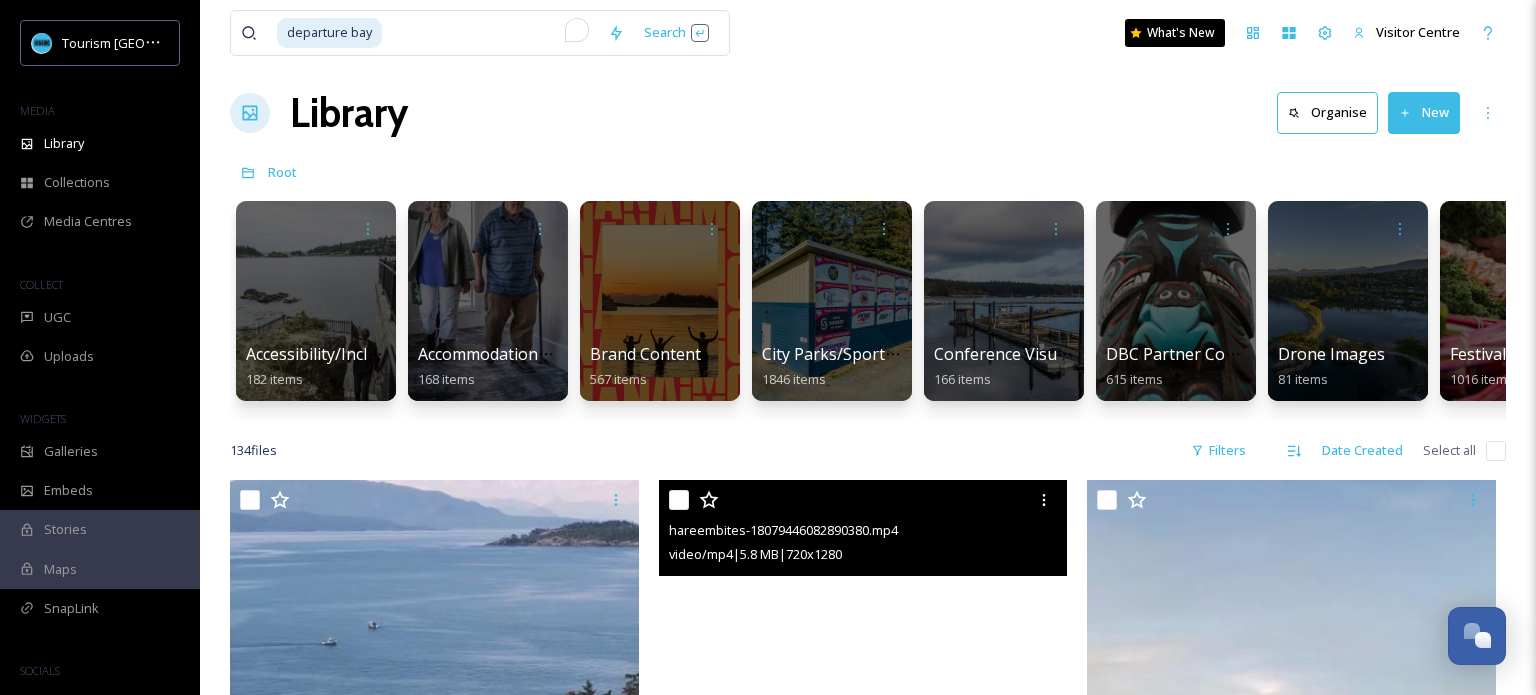 scroll, scrollTop: 0, scrollLeft: 0, axis: both 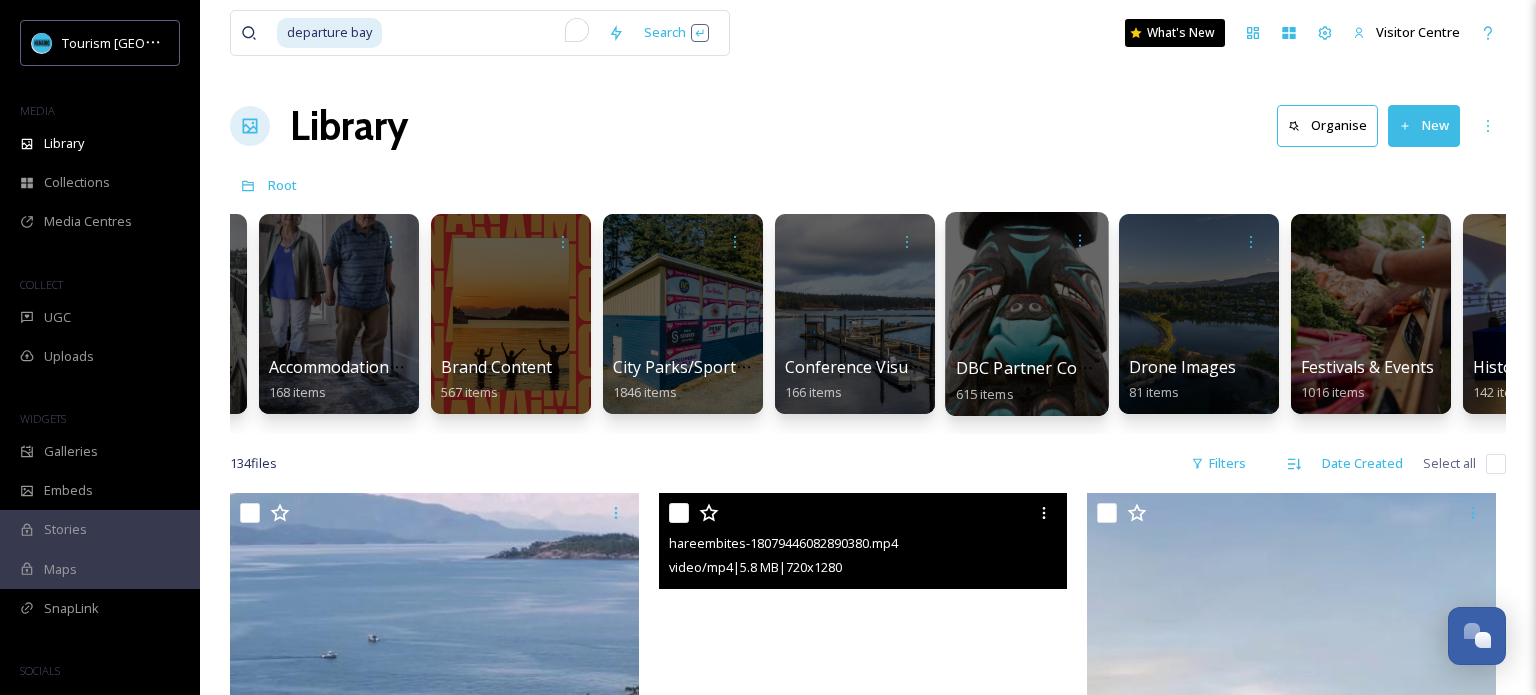 click at bounding box center [1026, 314] 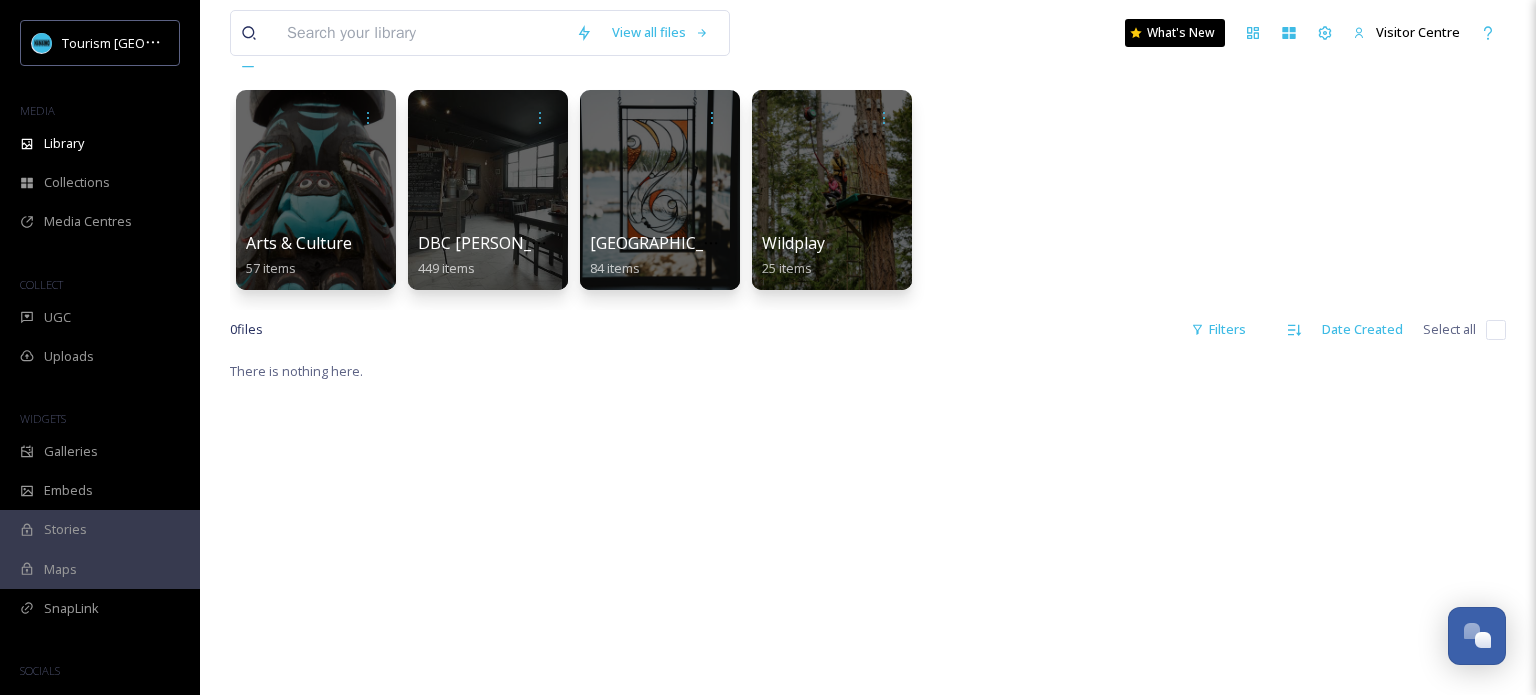 scroll, scrollTop: 120, scrollLeft: 0, axis: vertical 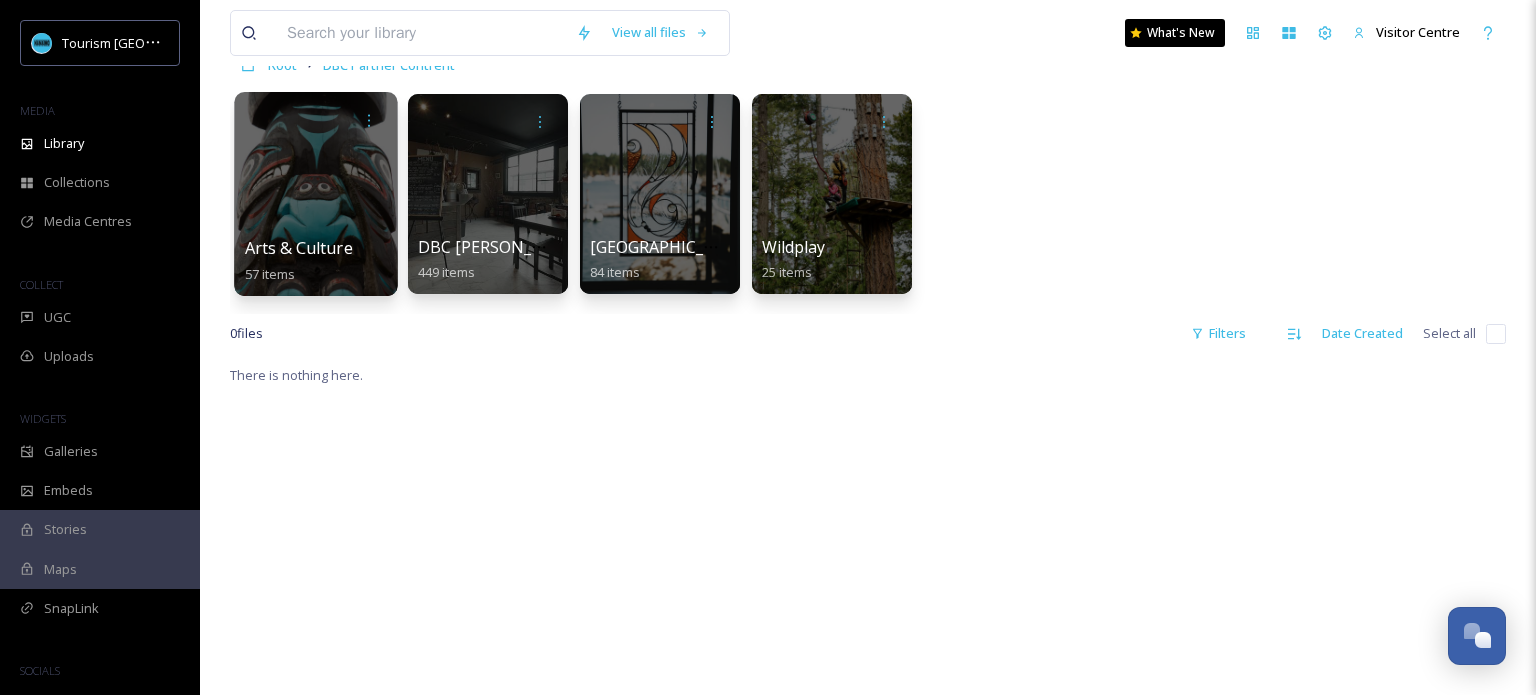 click at bounding box center [315, 194] 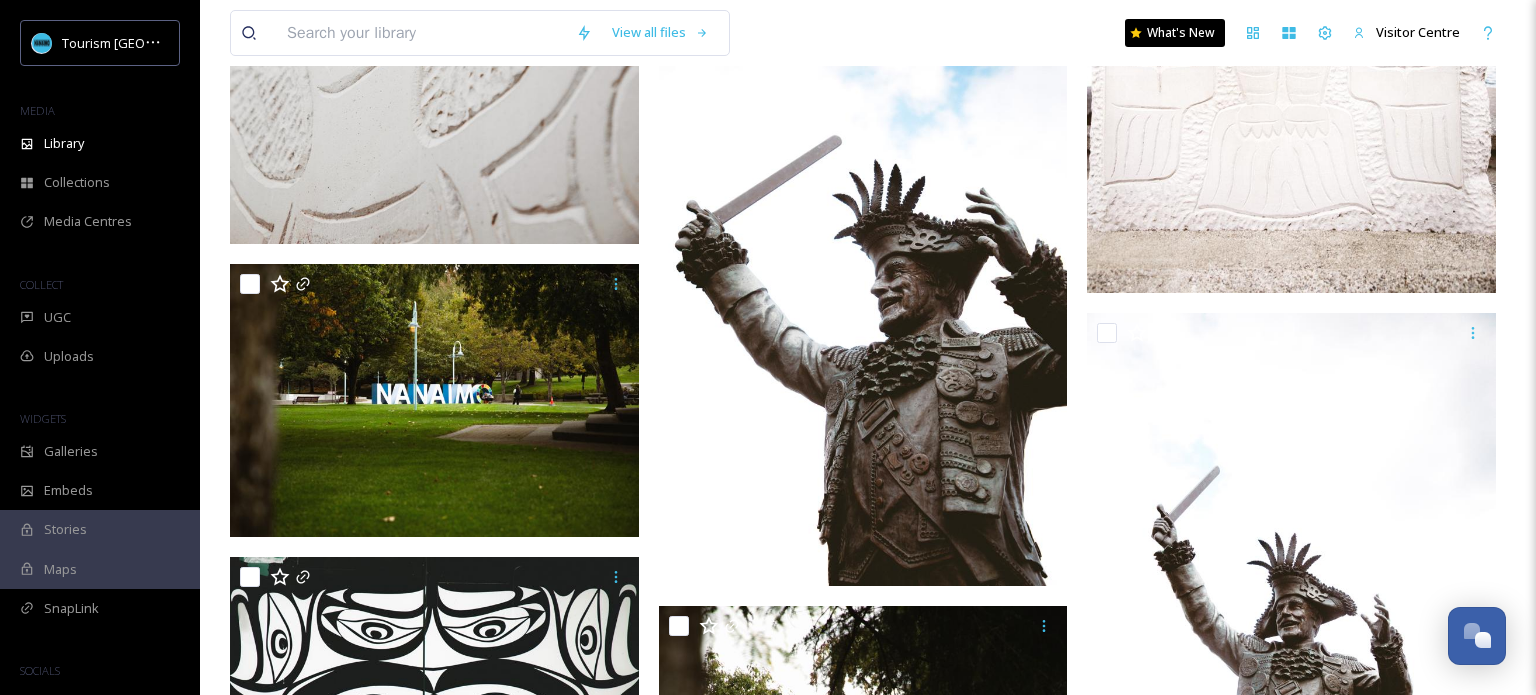 scroll, scrollTop: 9076, scrollLeft: 0, axis: vertical 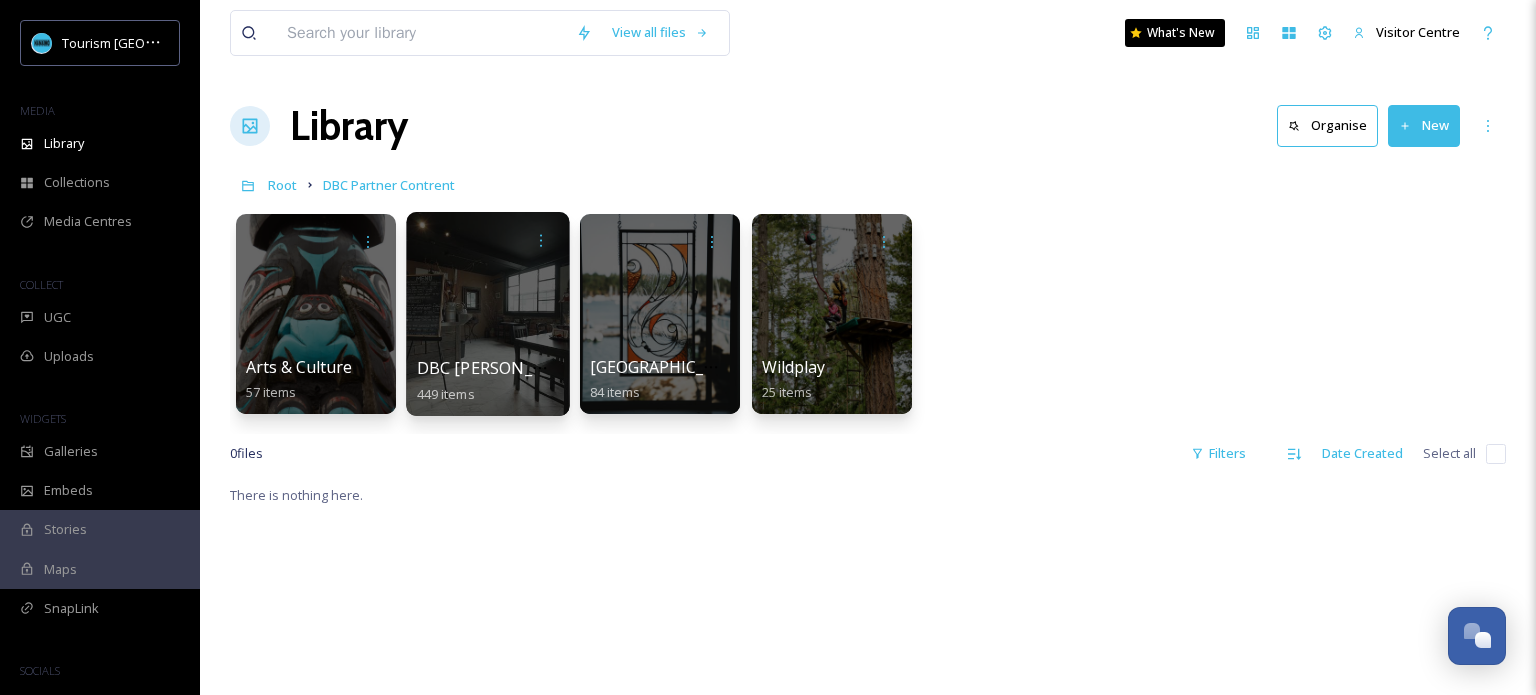 click at bounding box center [487, 314] 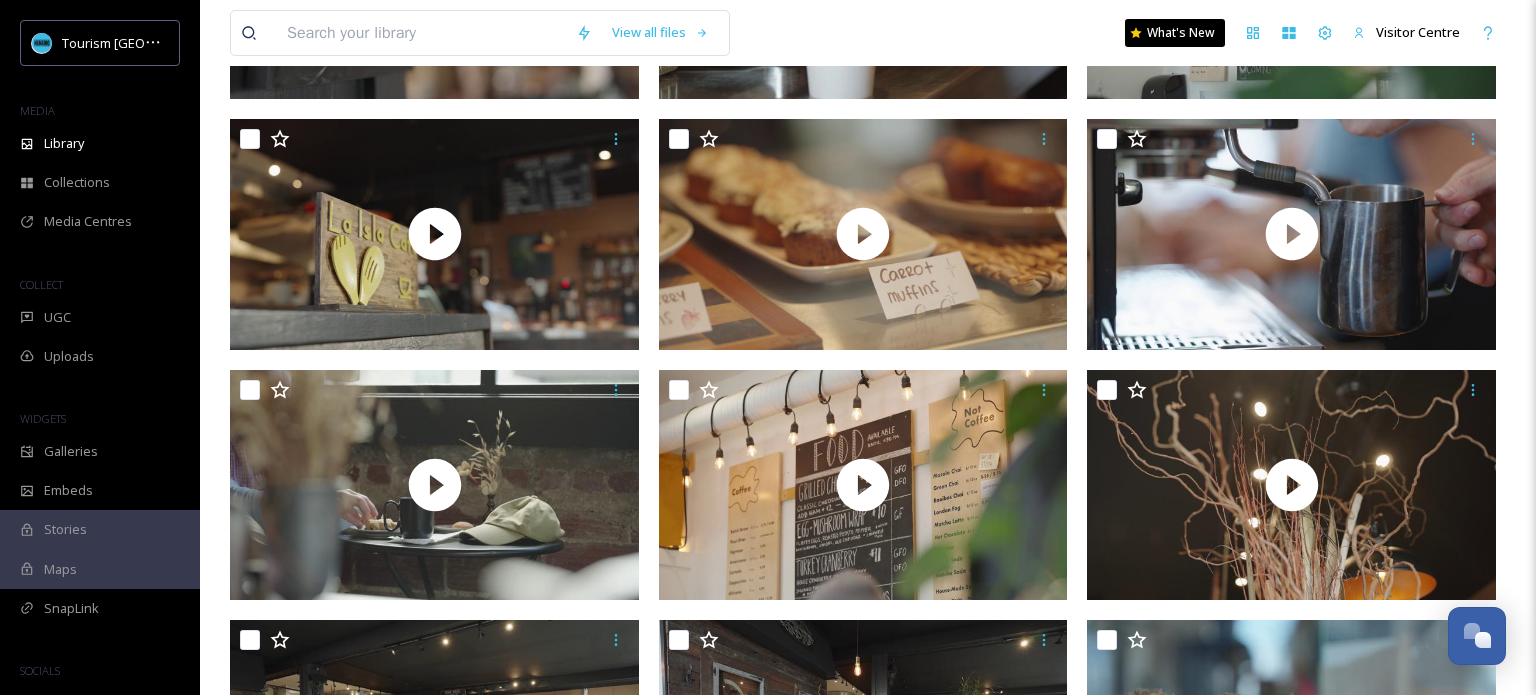 scroll, scrollTop: 2700, scrollLeft: 0, axis: vertical 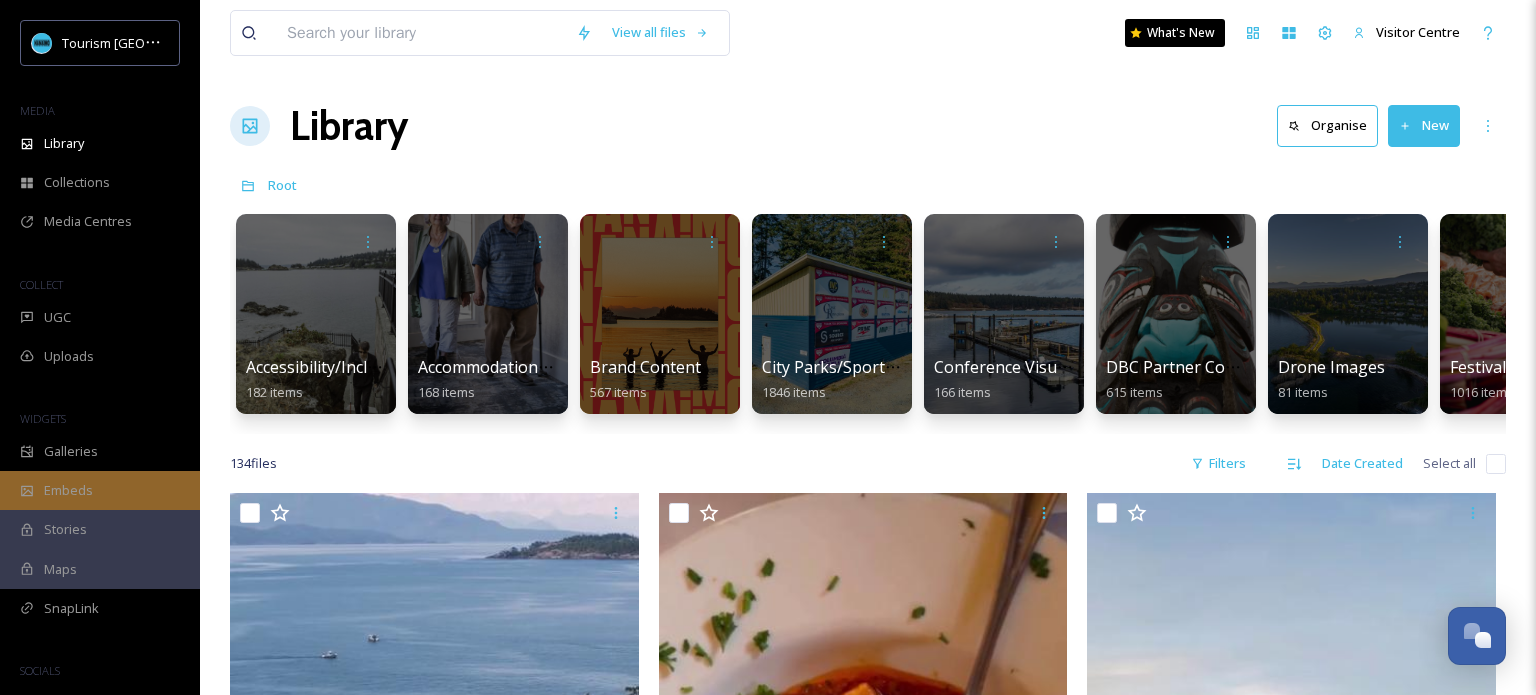 click on "Embeds" at bounding box center [100, 490] 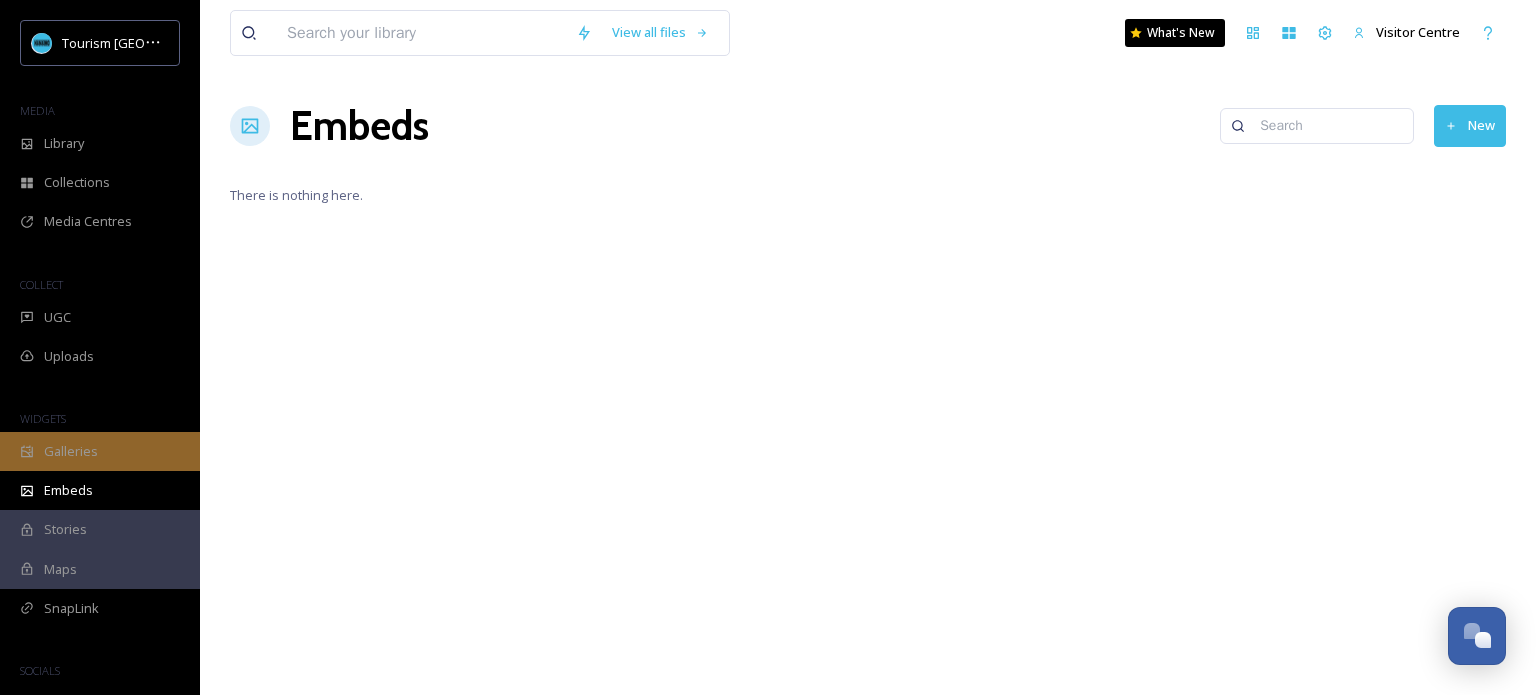 click on "Galleries" at bounding box center [71, 451] 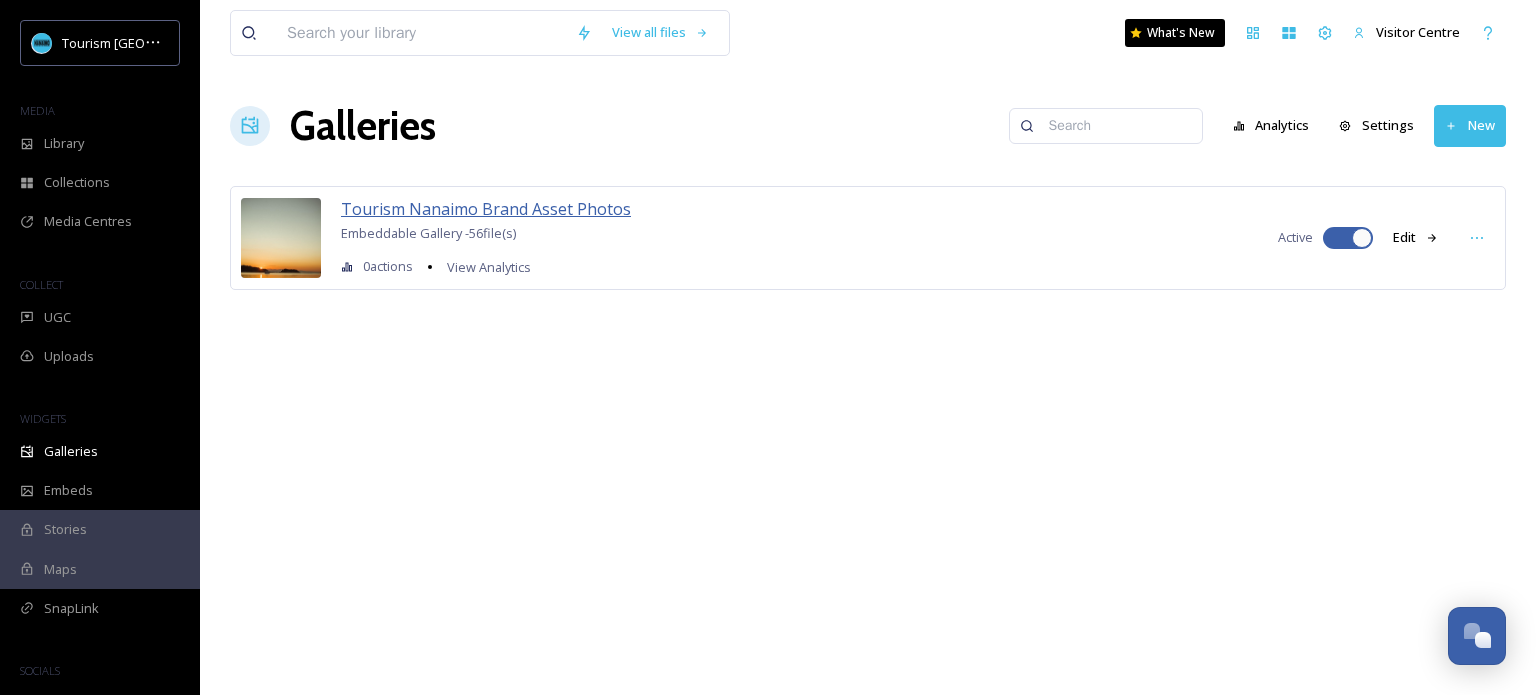 click on "Tourism Nanaimo Brand Asset Photos" at bounding box center [486, 209] 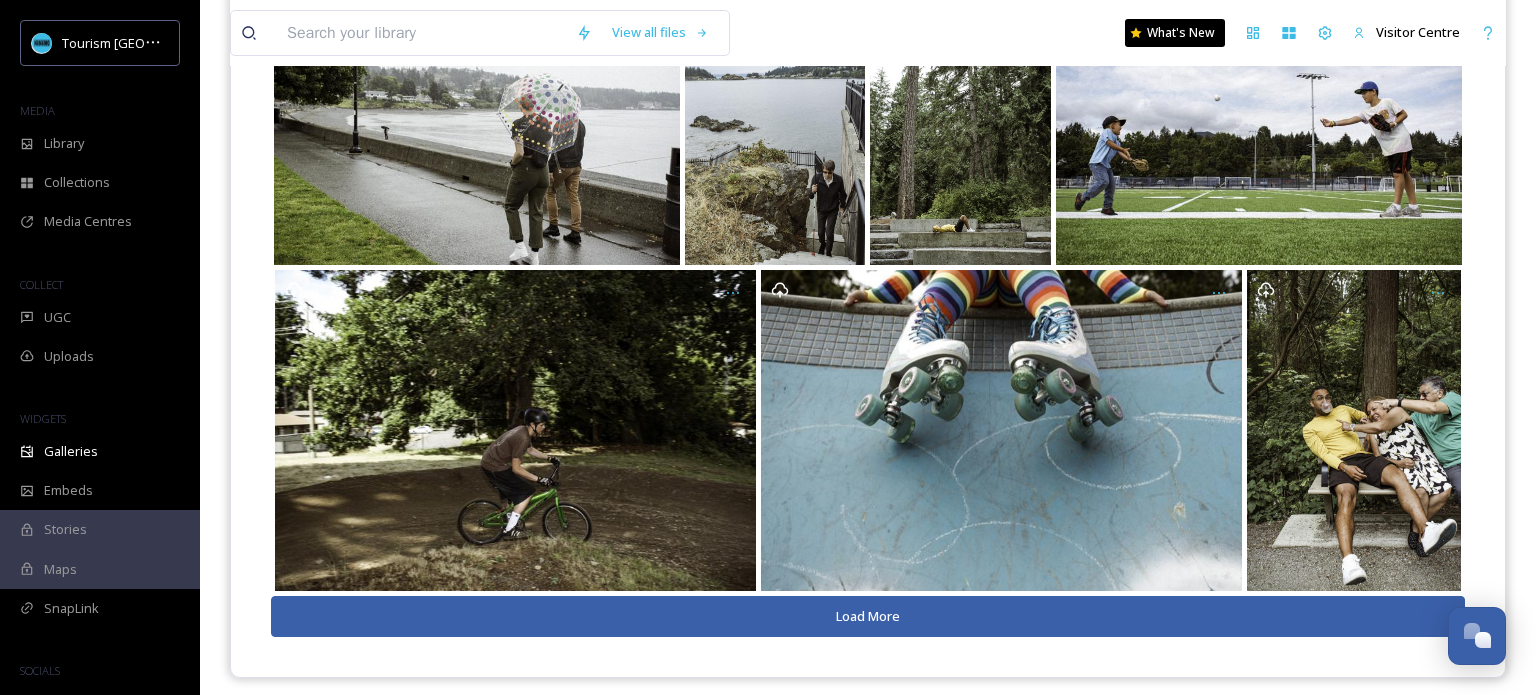 scroll, scrollTop: 335, scrollLeft: 0, axis: vertical 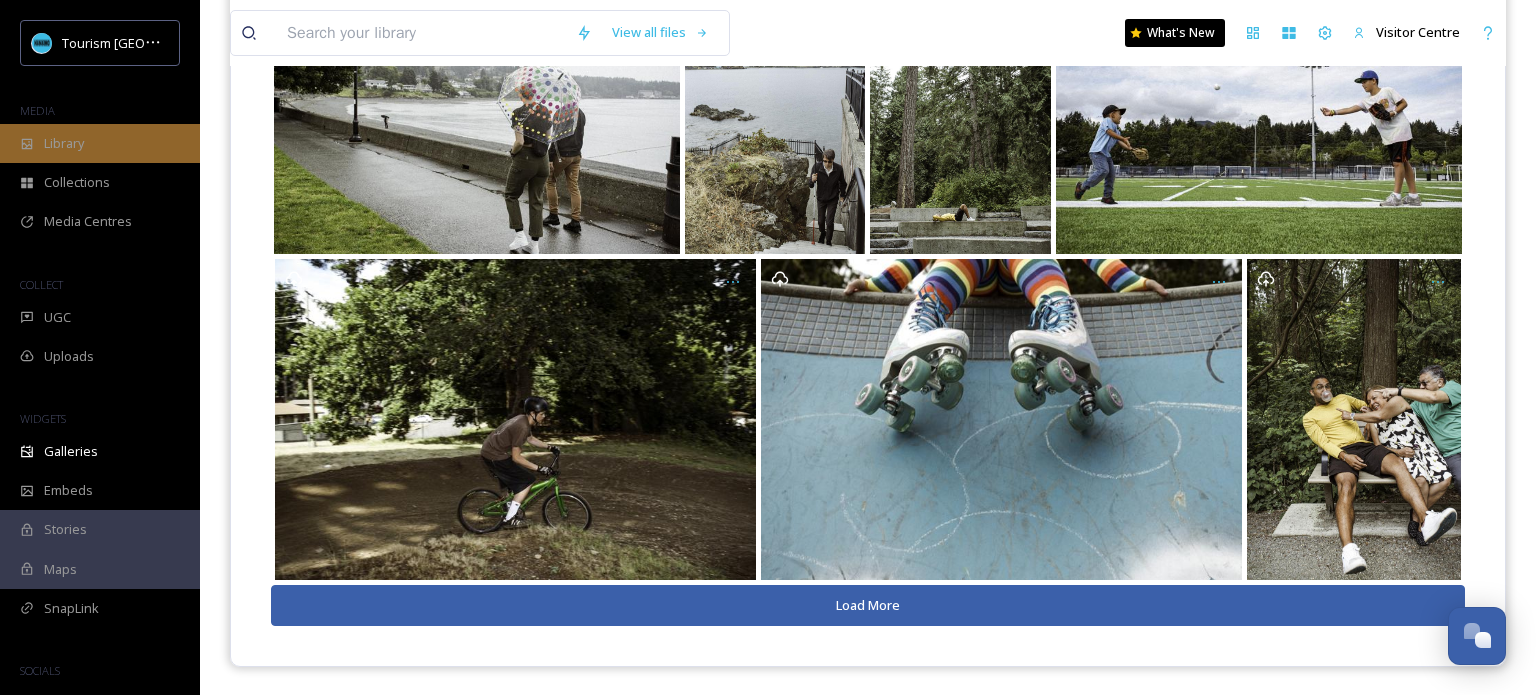 click on "Library" at bounding box center [100, 143] 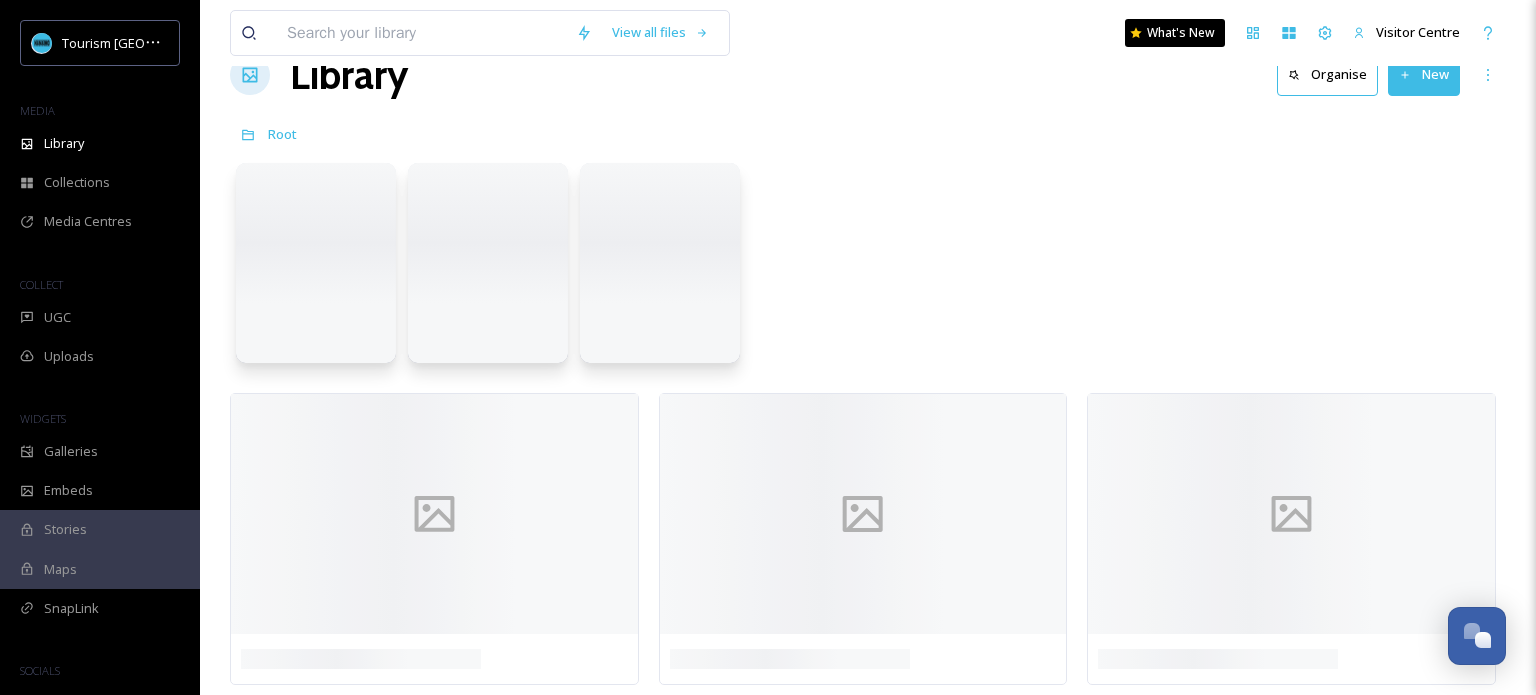 scroll, scrollTop: 0, scrollLeft: 0, axis: both 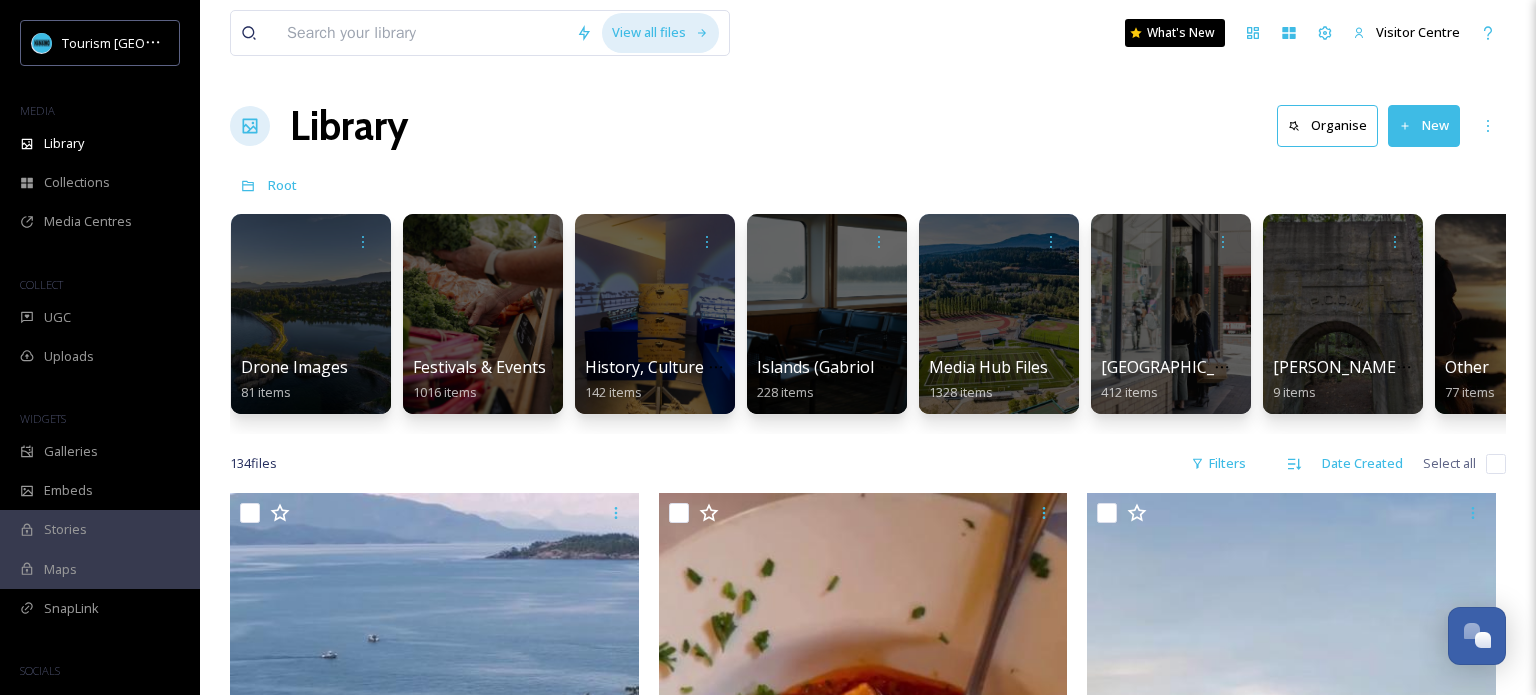 click on "View all files" at bounding box center (660, 32) 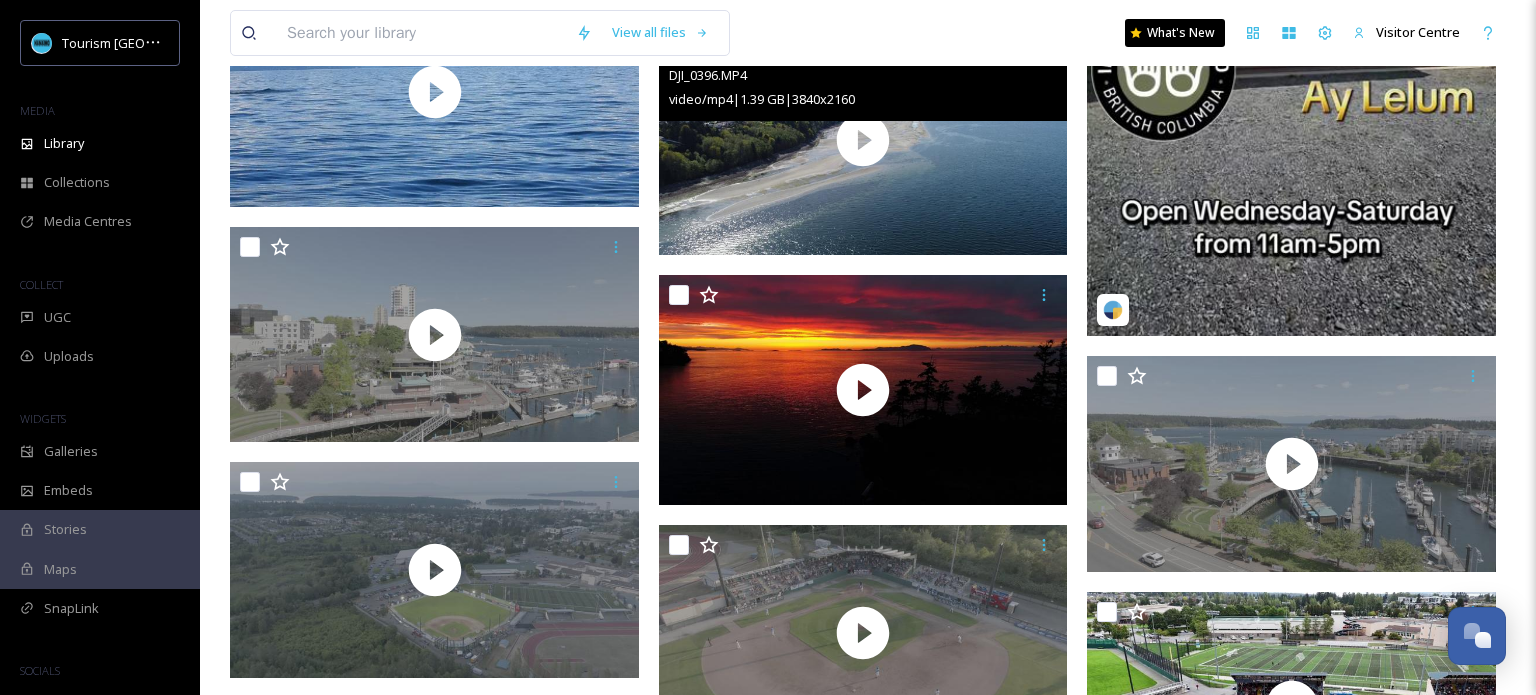 scroll, scrollTop: 6375, scrollLeft: 0, axis: vertical 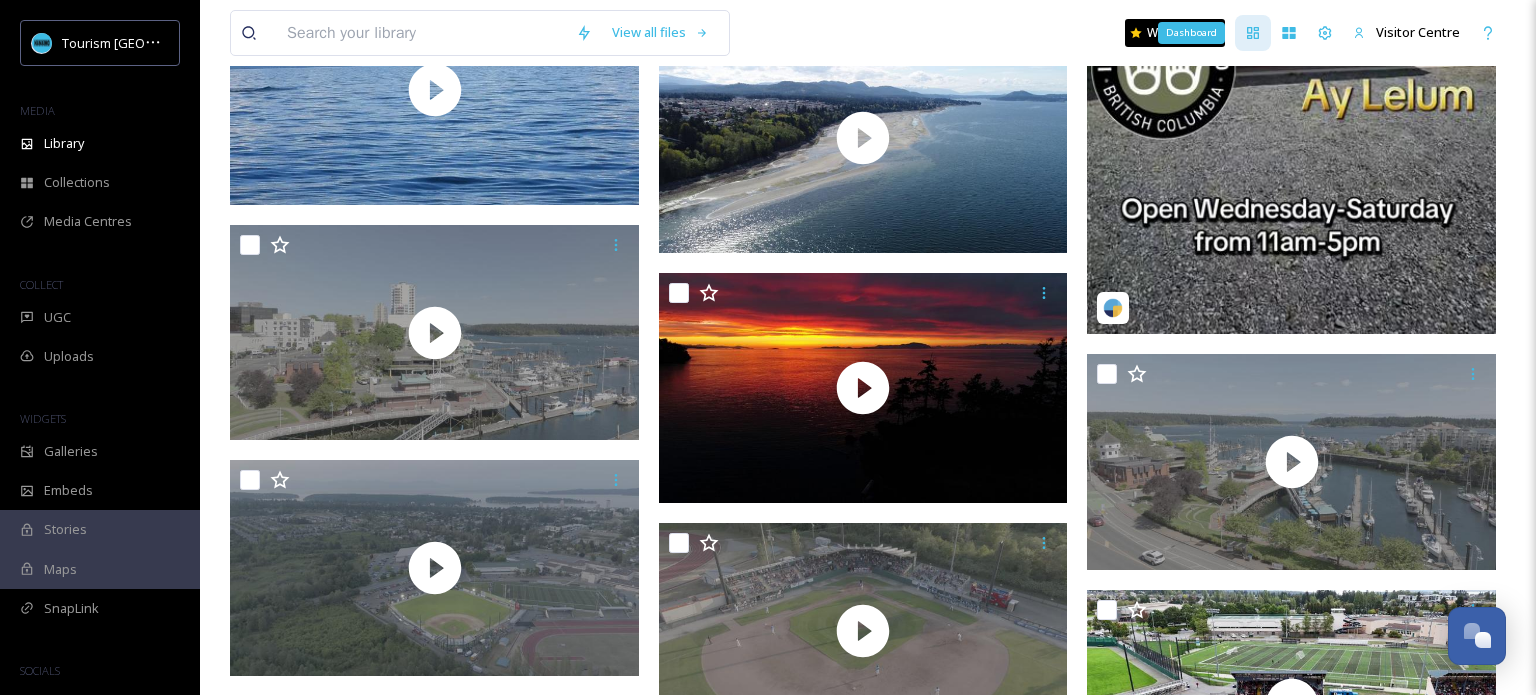 click 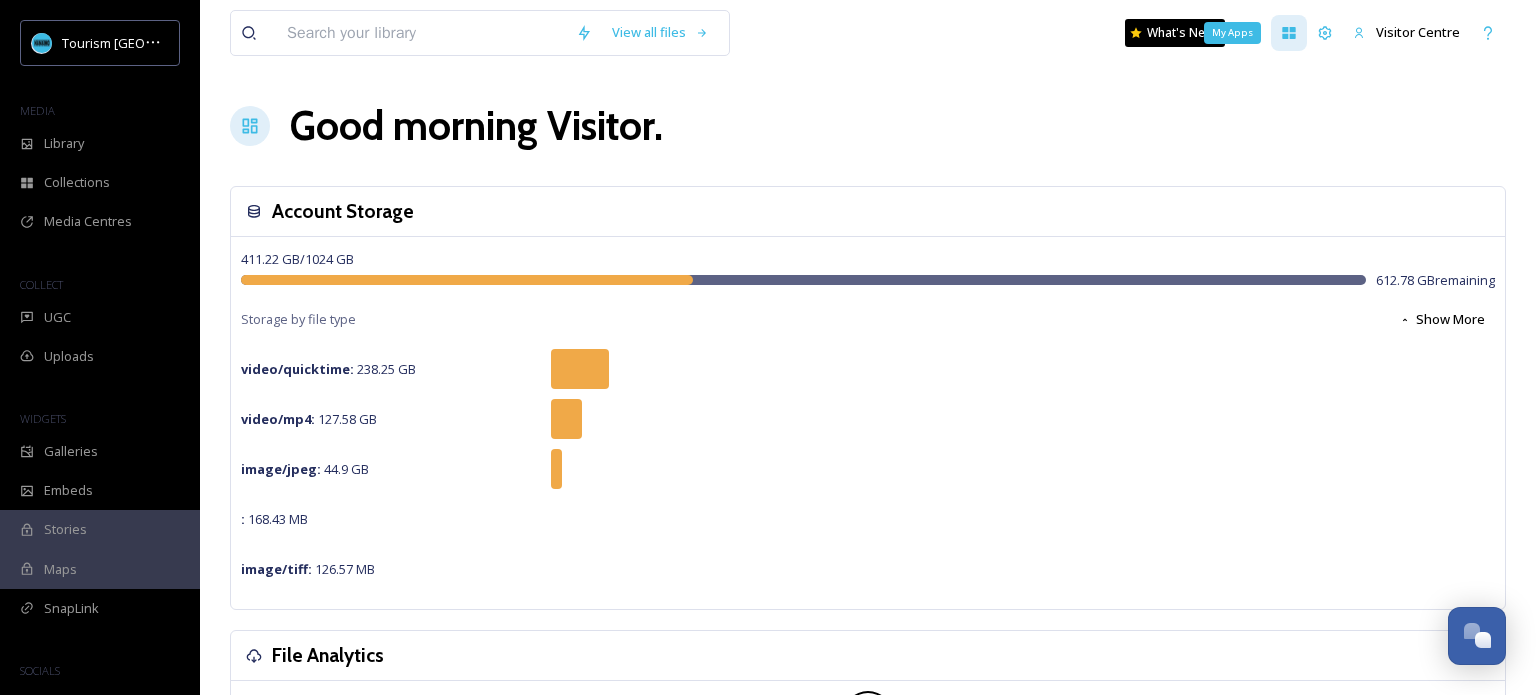 click on "My Apps" at bounding box center (1289, 33) 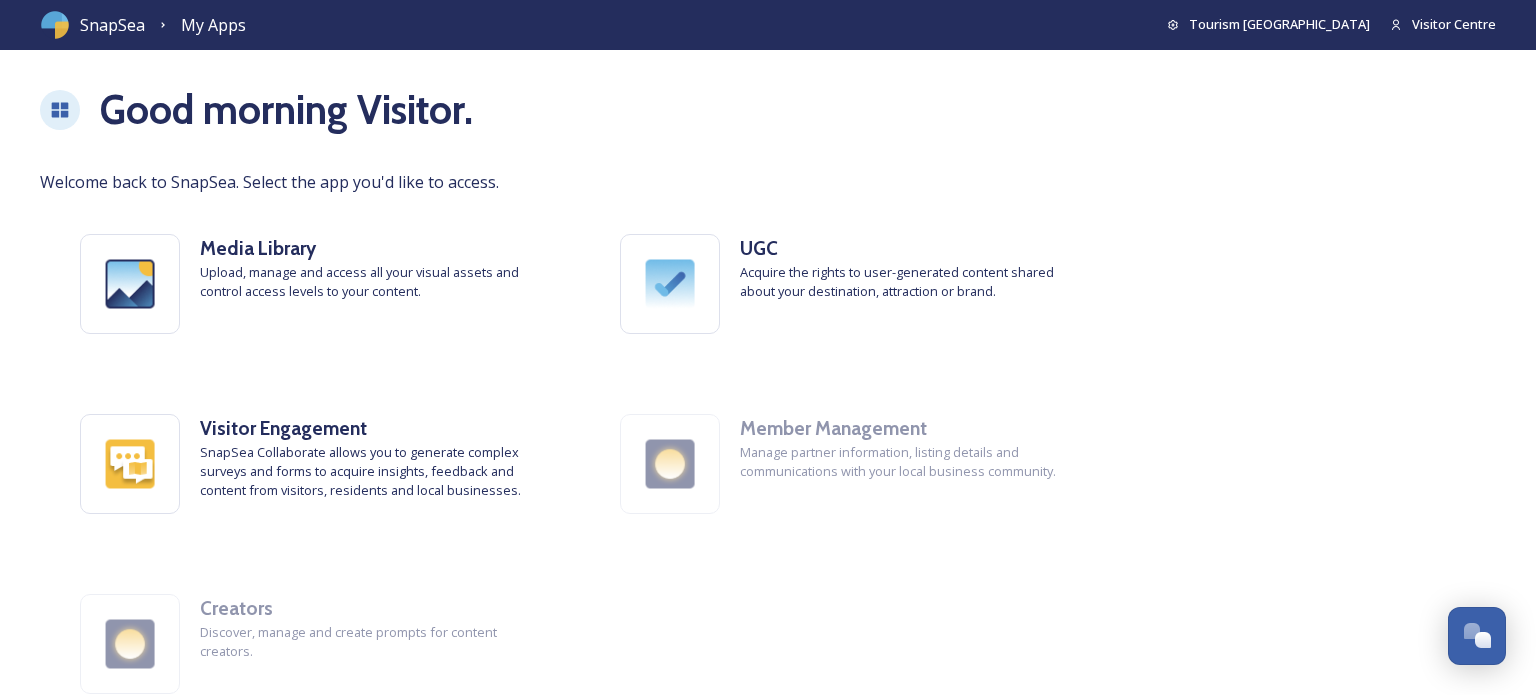 click 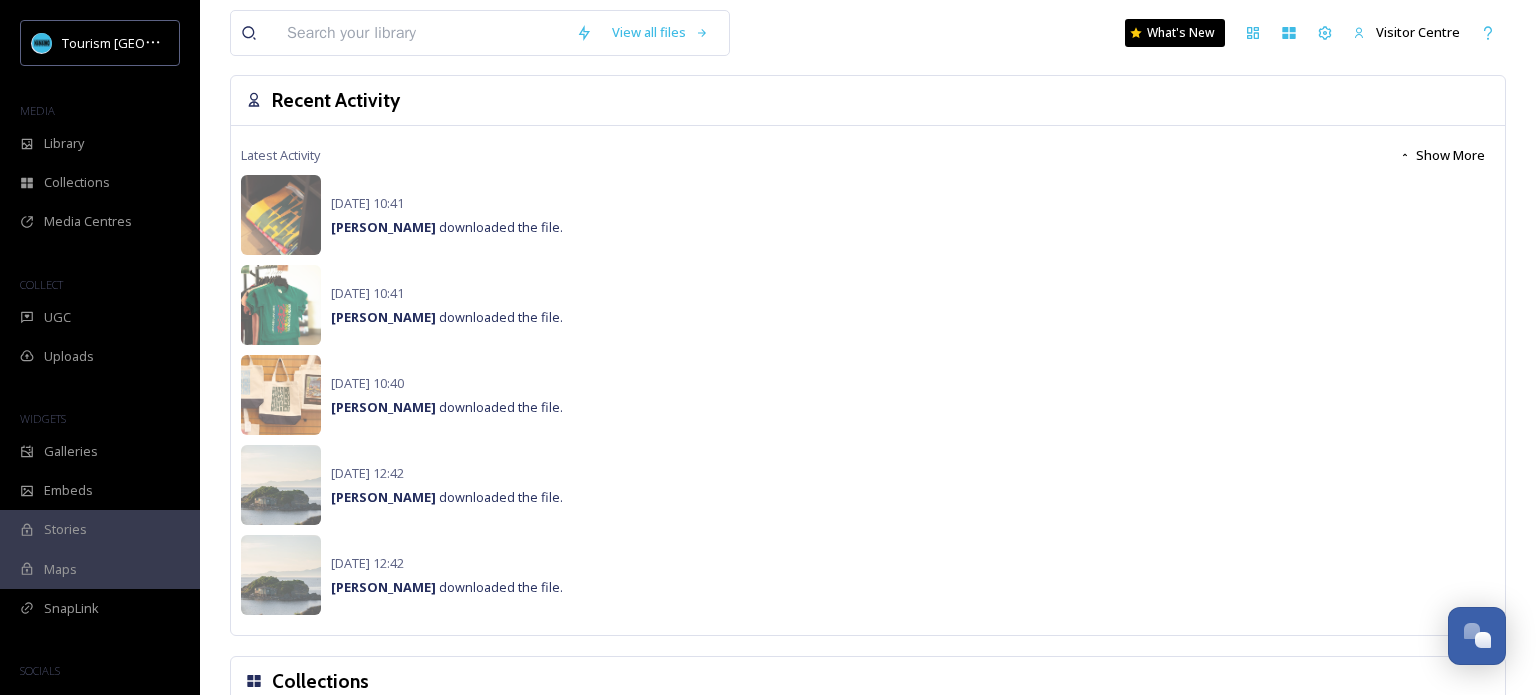 scroll, scrollTop: 1520, scrollLeft: 0, axis: vertical 